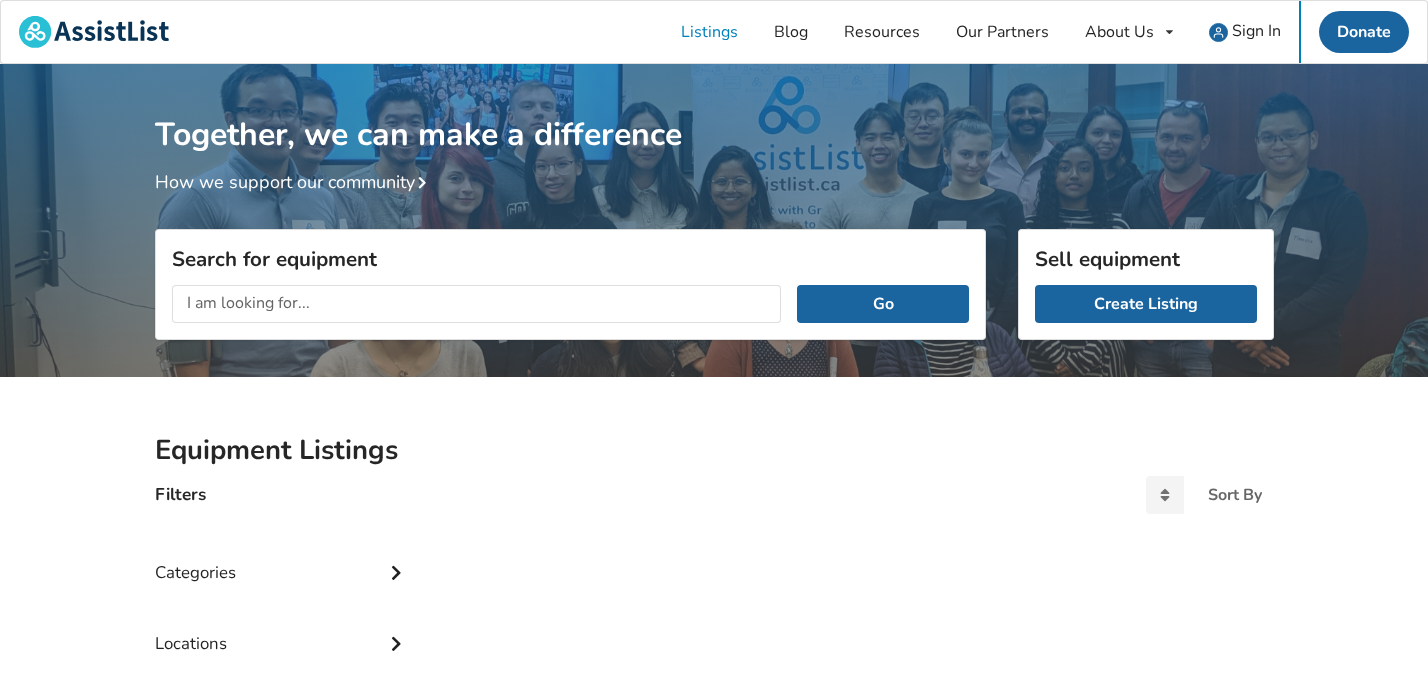 scroll, scrollTop: 0, scrollLeft: 0, axis: both 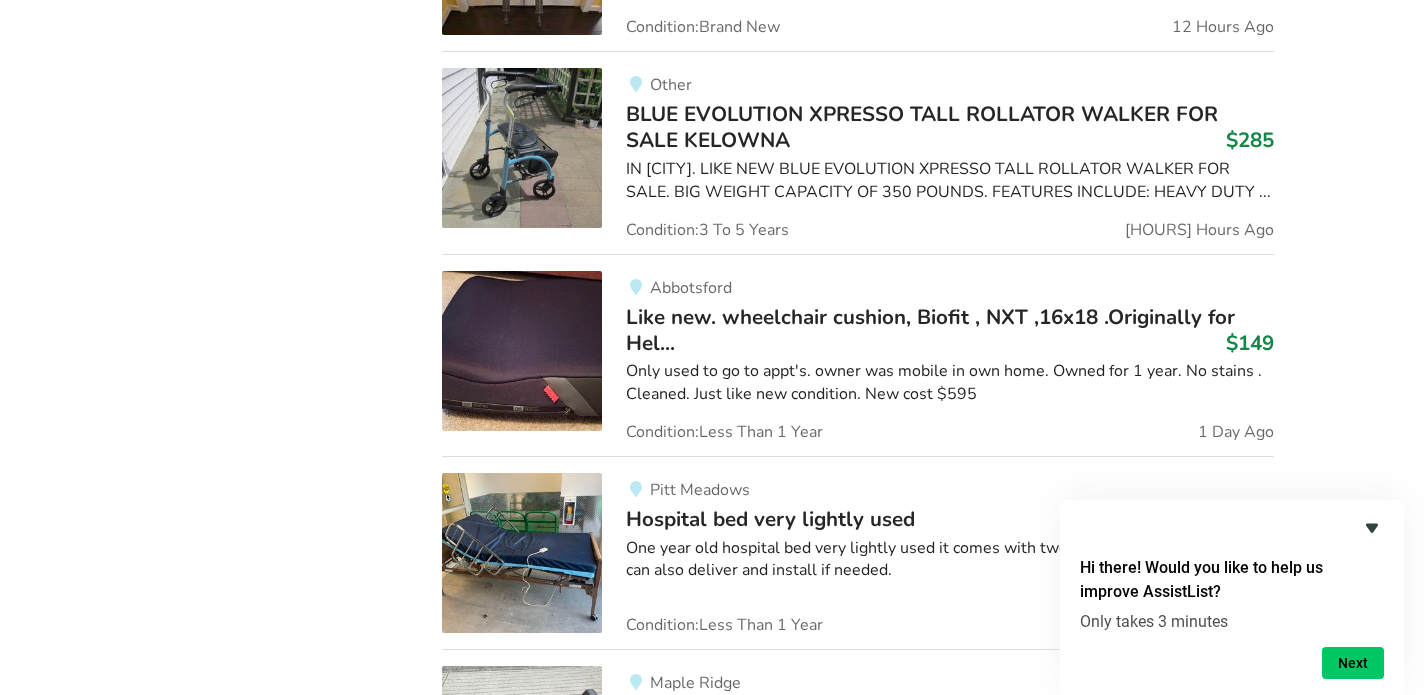 click 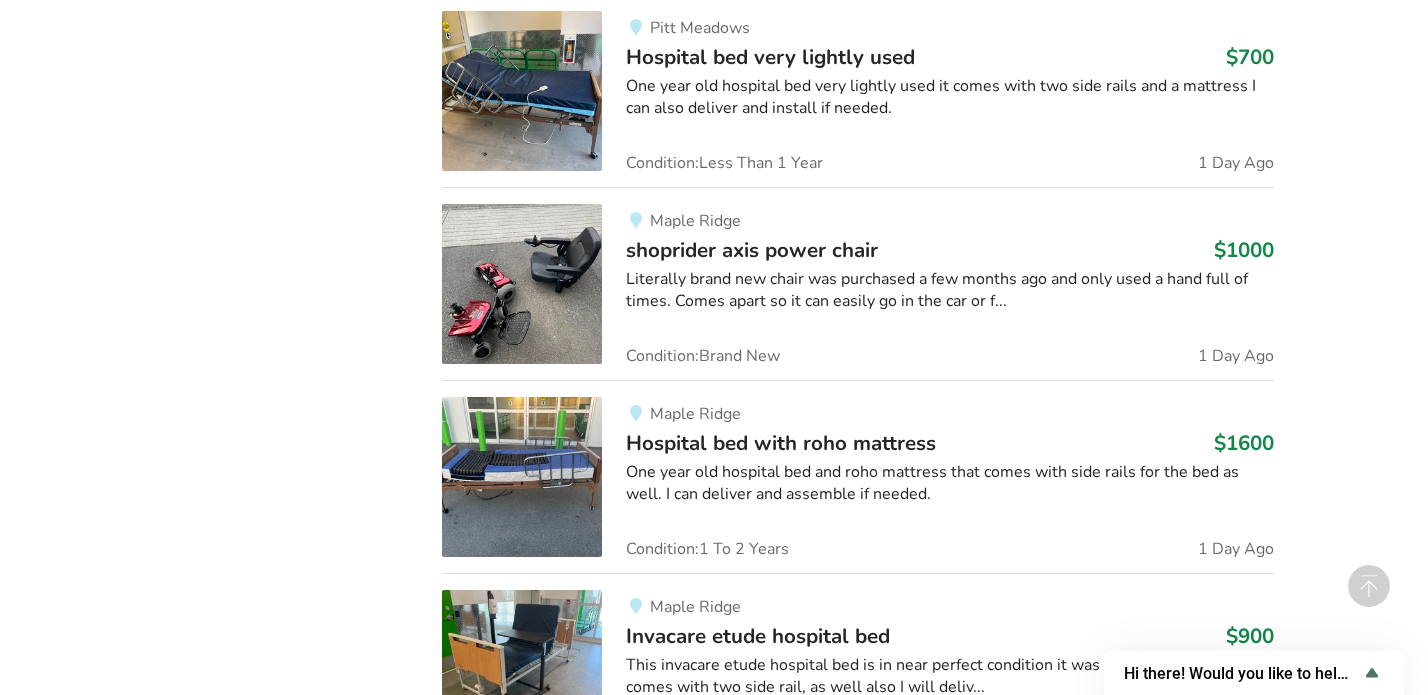 scroll, scrollTop: 2692, scrollLeft: 0, axis: vertical 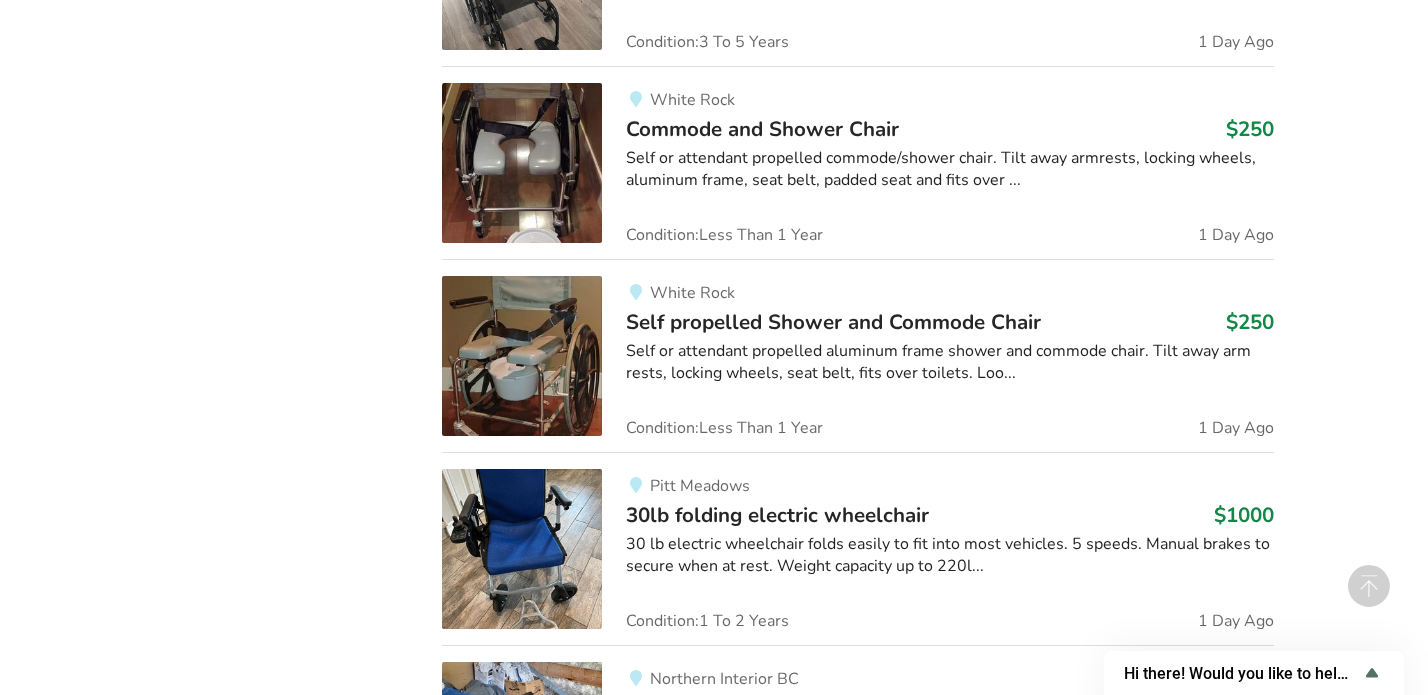 click on "30lb folding electric wheelchair" at bounding box center (777, 515) 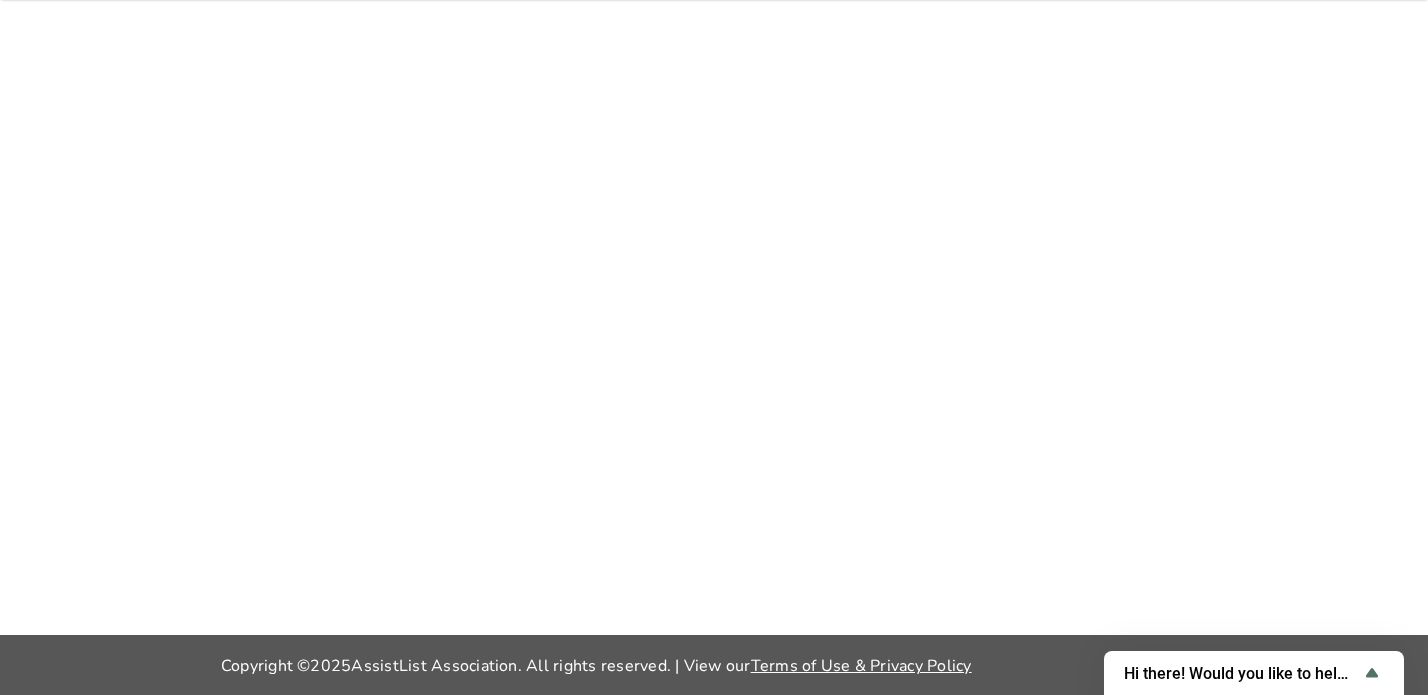 scroll, scrollTop: 0, scrollLeft: 0, axis: both 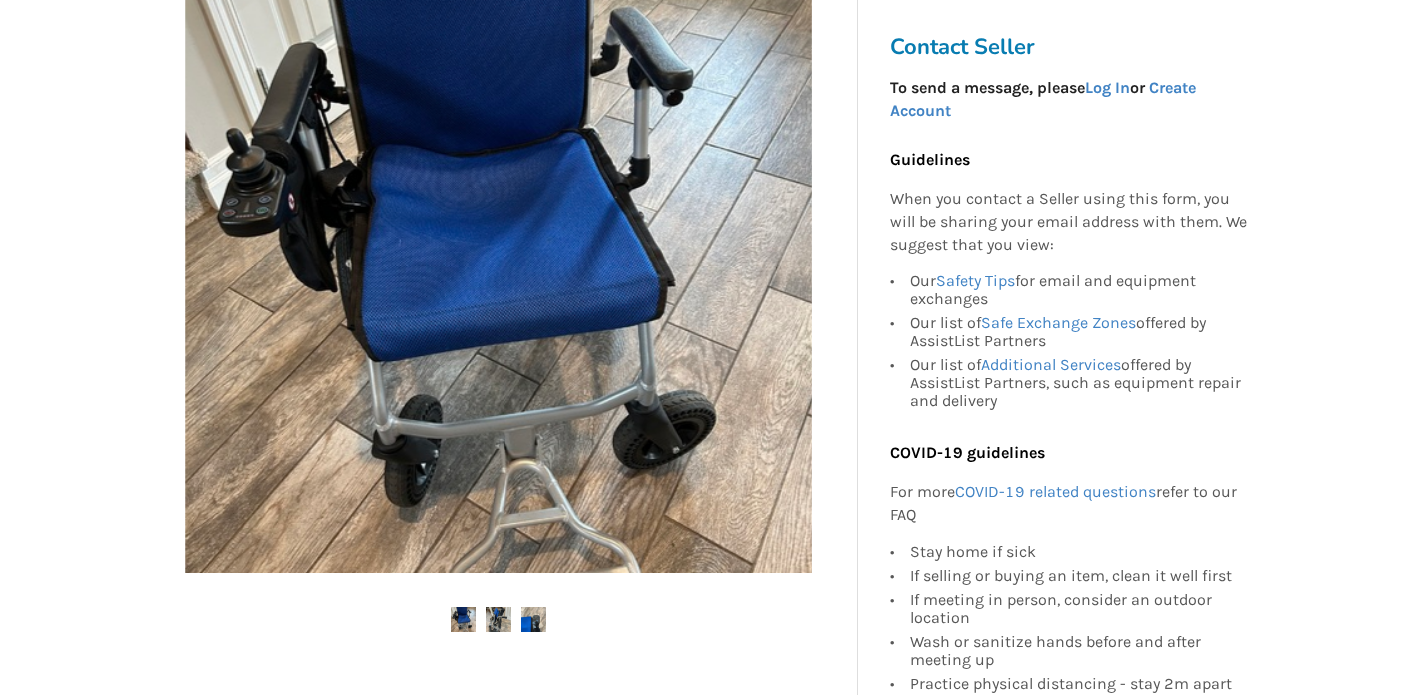 click at bounding box center (498, 619) 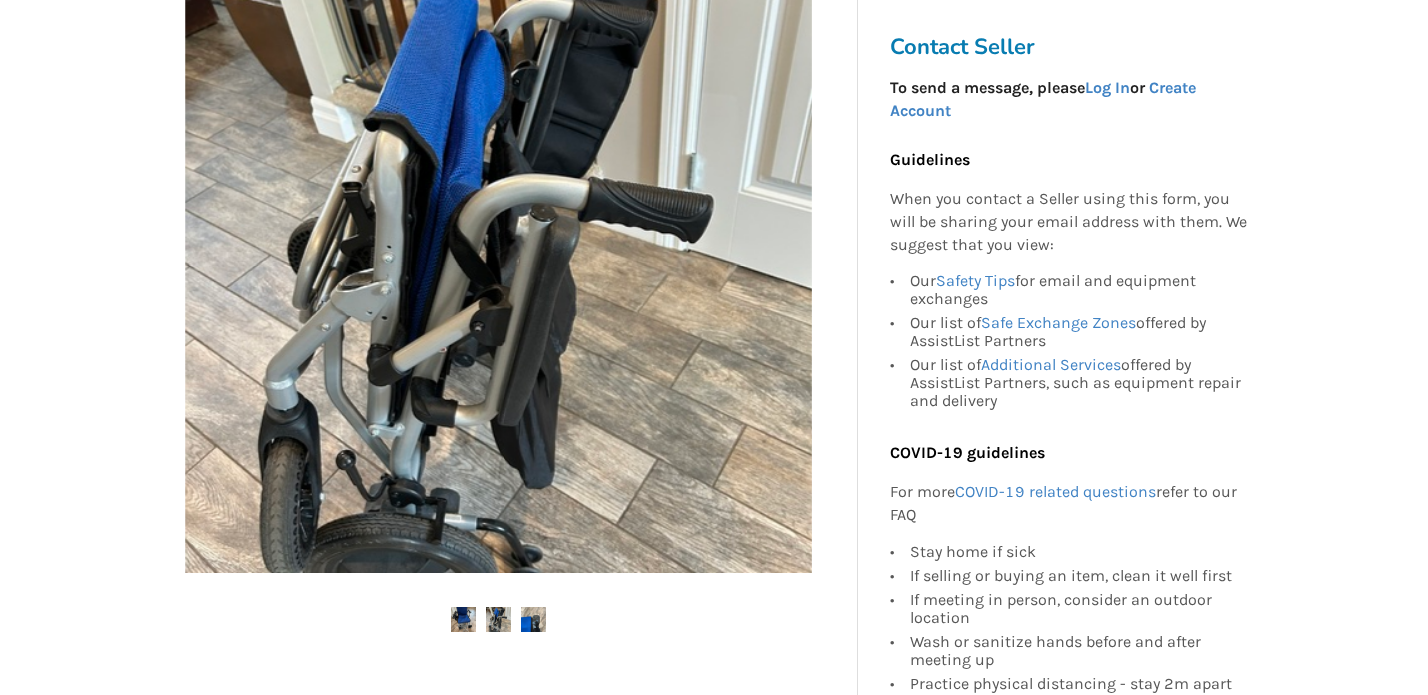 click at bounding box center (533, 619) 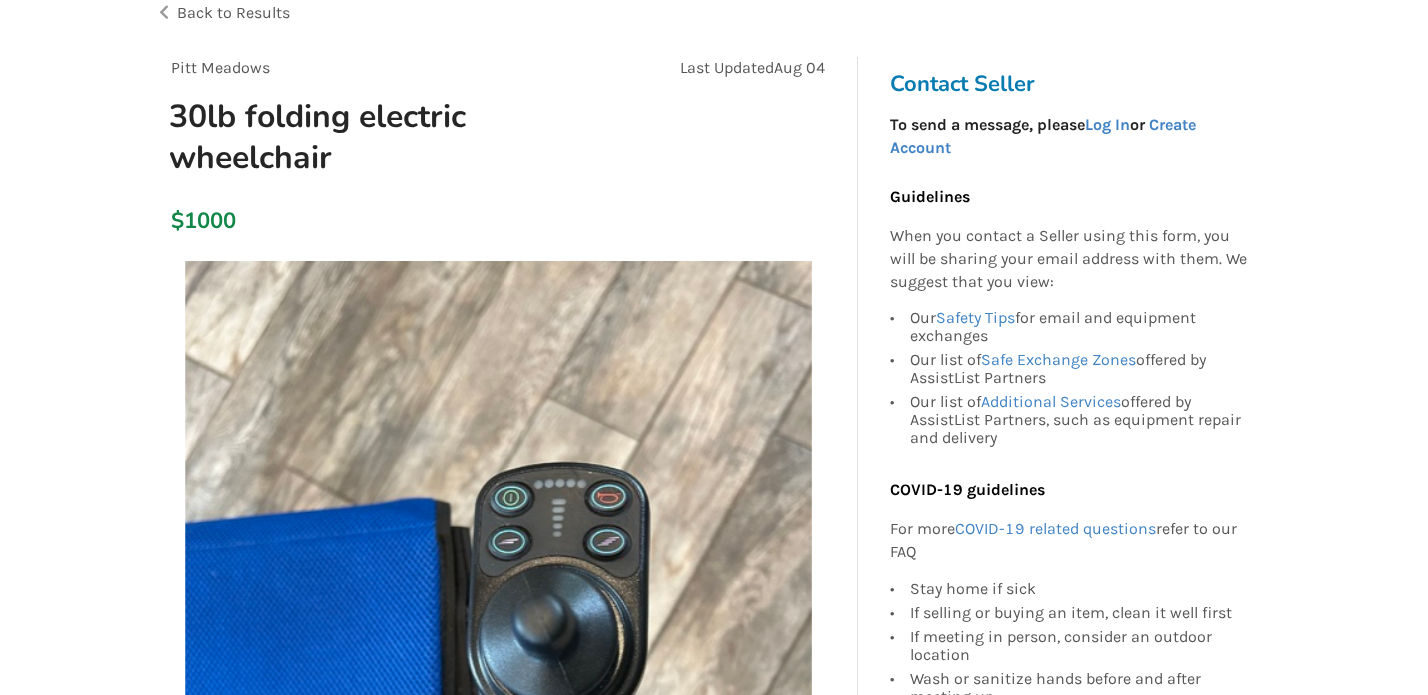 scroll, scrollTop: 88, scrollLeft: 0, axis: vertical 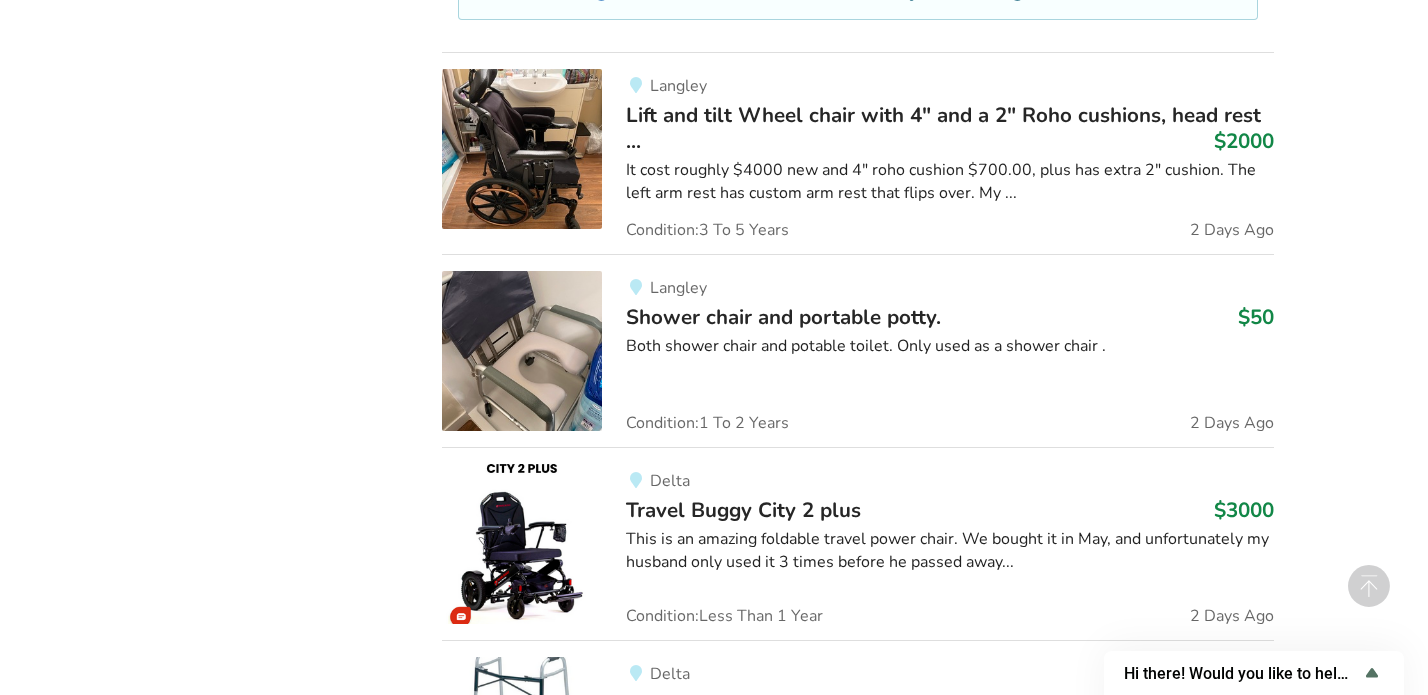 click on "Travel Buggy City 2 plus" at bounding box center (743, 510) 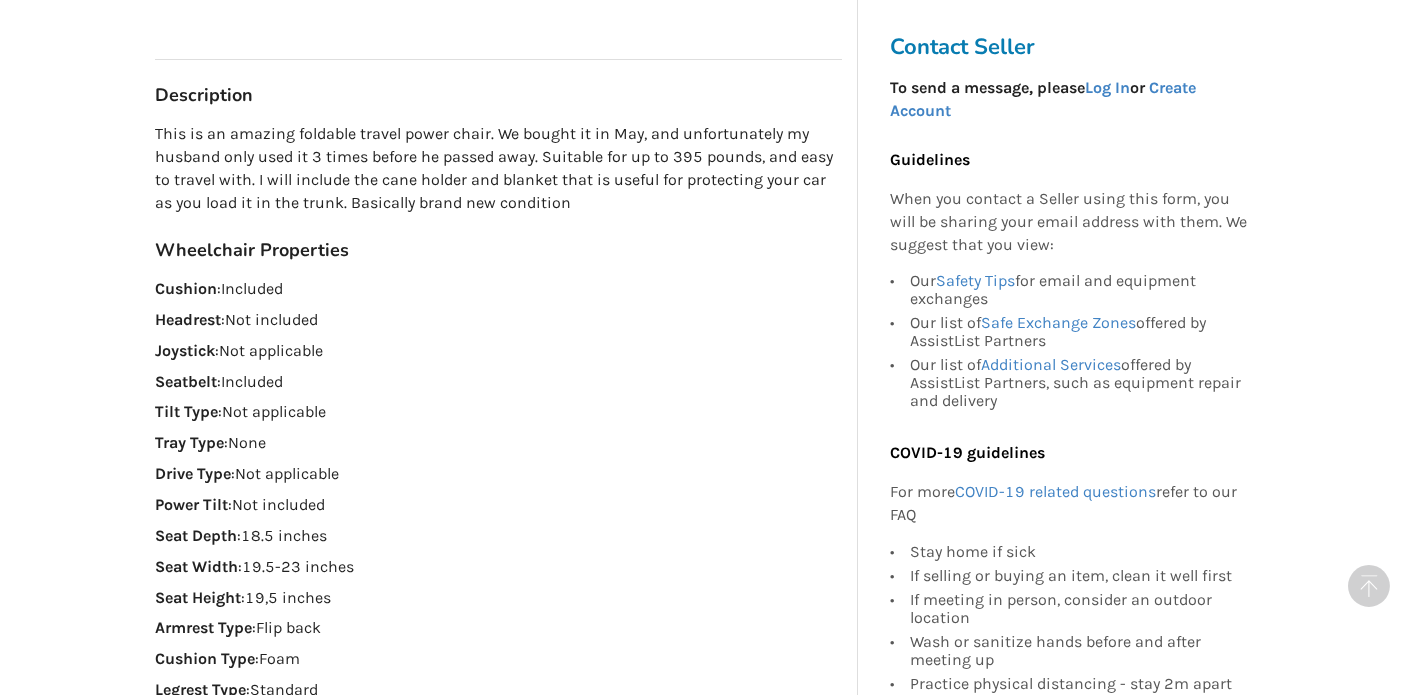 scroll, scrollTop: 1036, scrollLeft: 0, axis: vertical 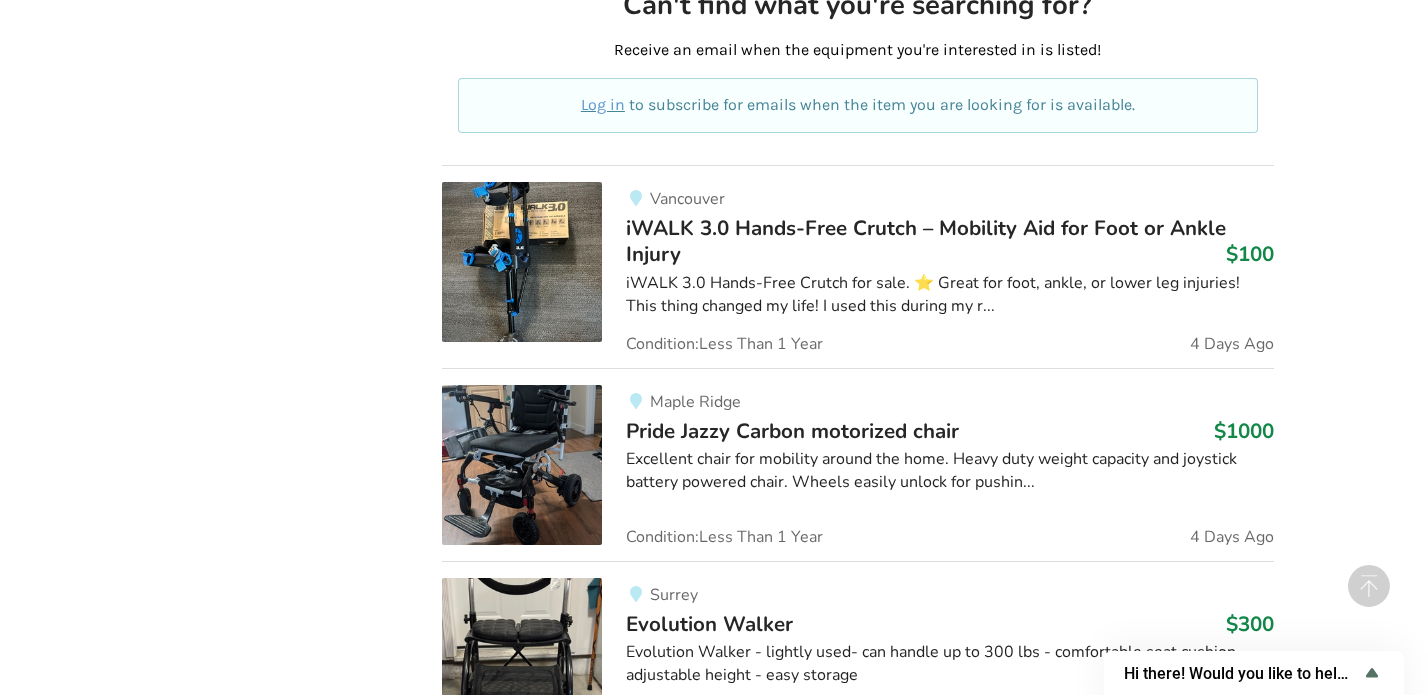 click on "Pride Jazzy Carbon motorized chair" at bounding box center (792, 431) 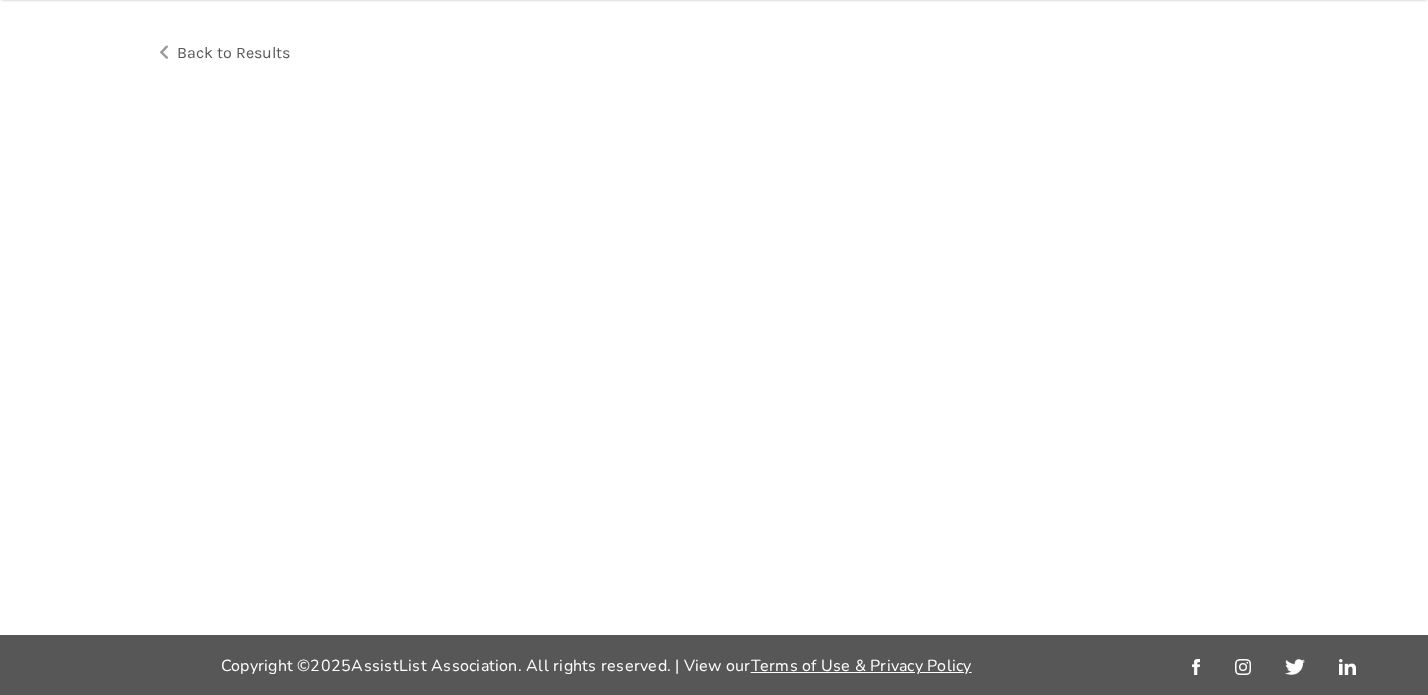 scroll, scrollTop: 0, scrollLeft: 0, axis: both 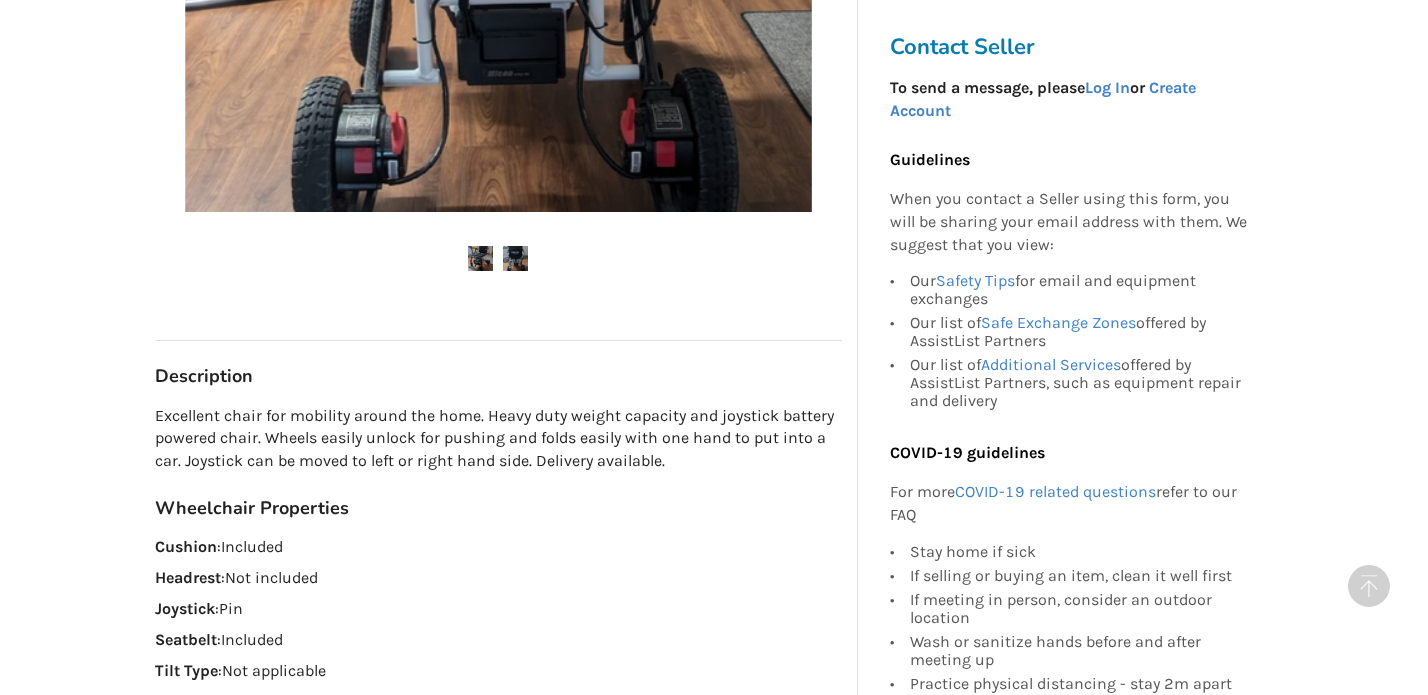 click at bounding box center (515, 258) 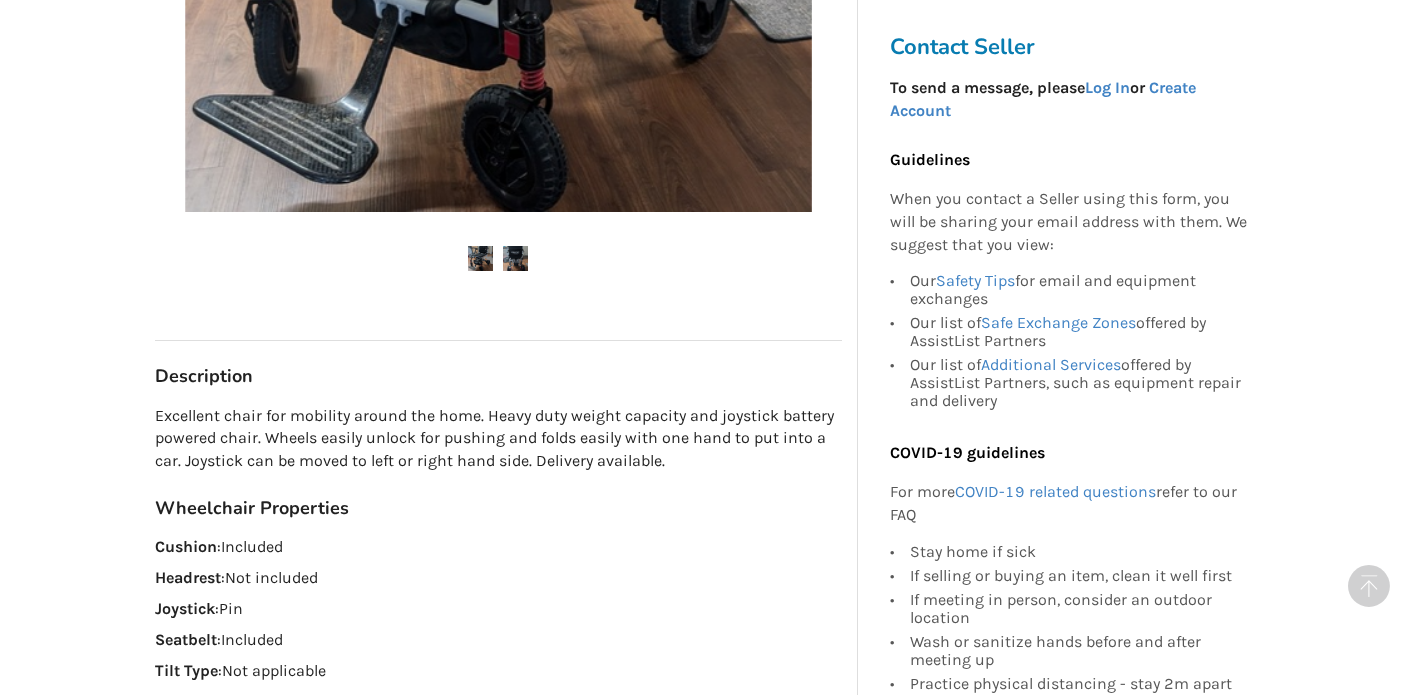 click at bounding box center (480, 258) 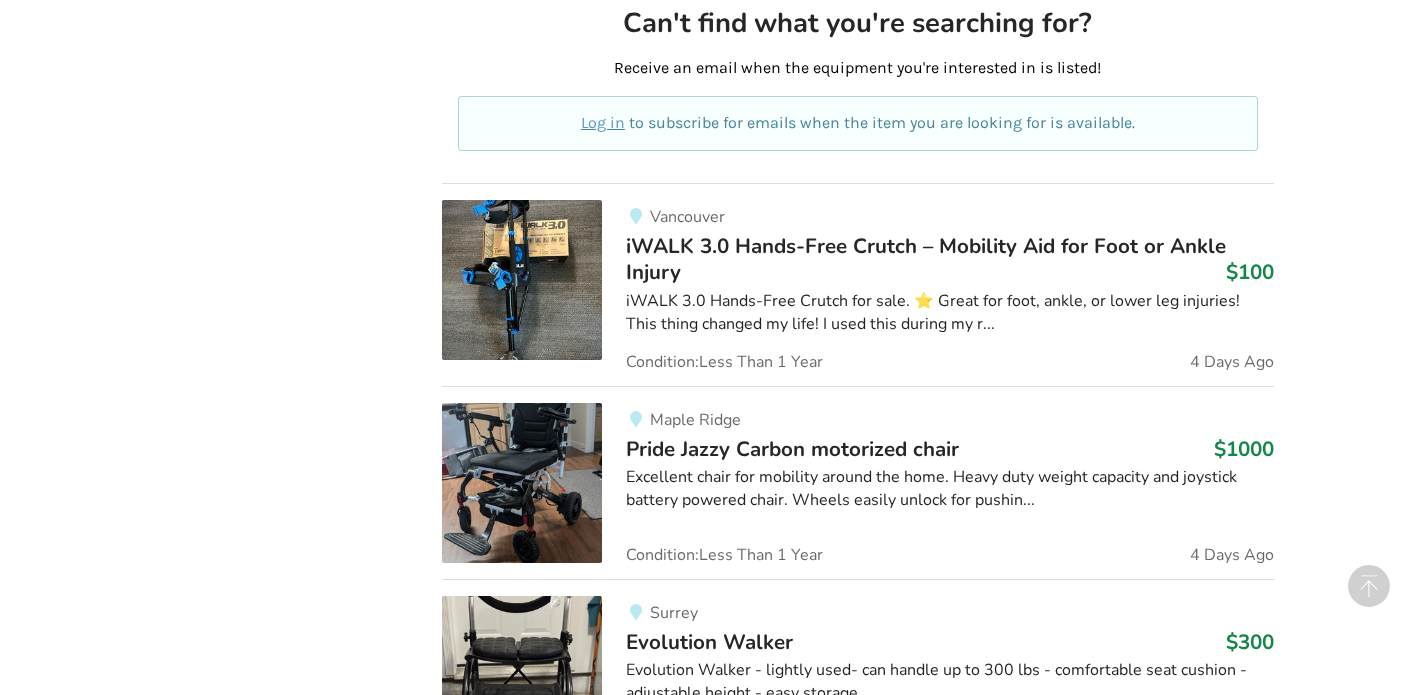 scroll, scrollTop: 10298, scrollLeft: 0, axis: vertical 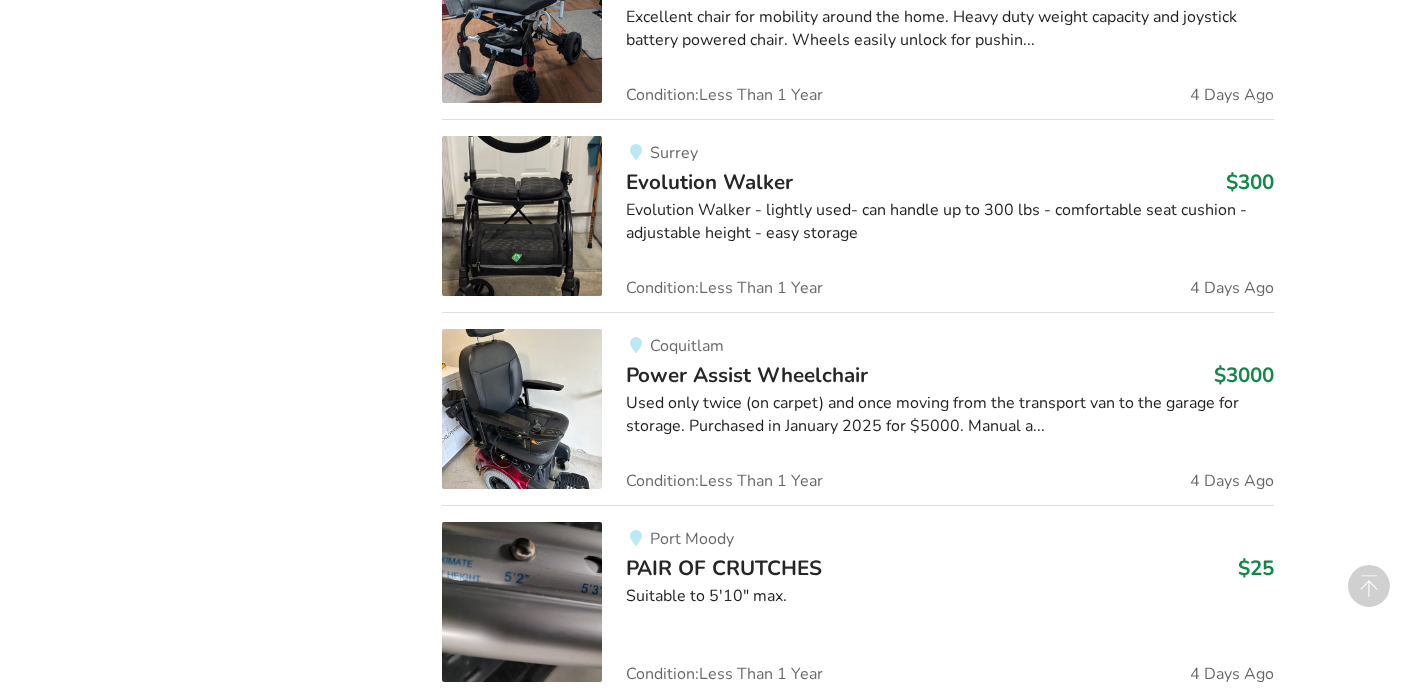 click on "Power Assist Wheelchair" at bounding box center (747, 375) 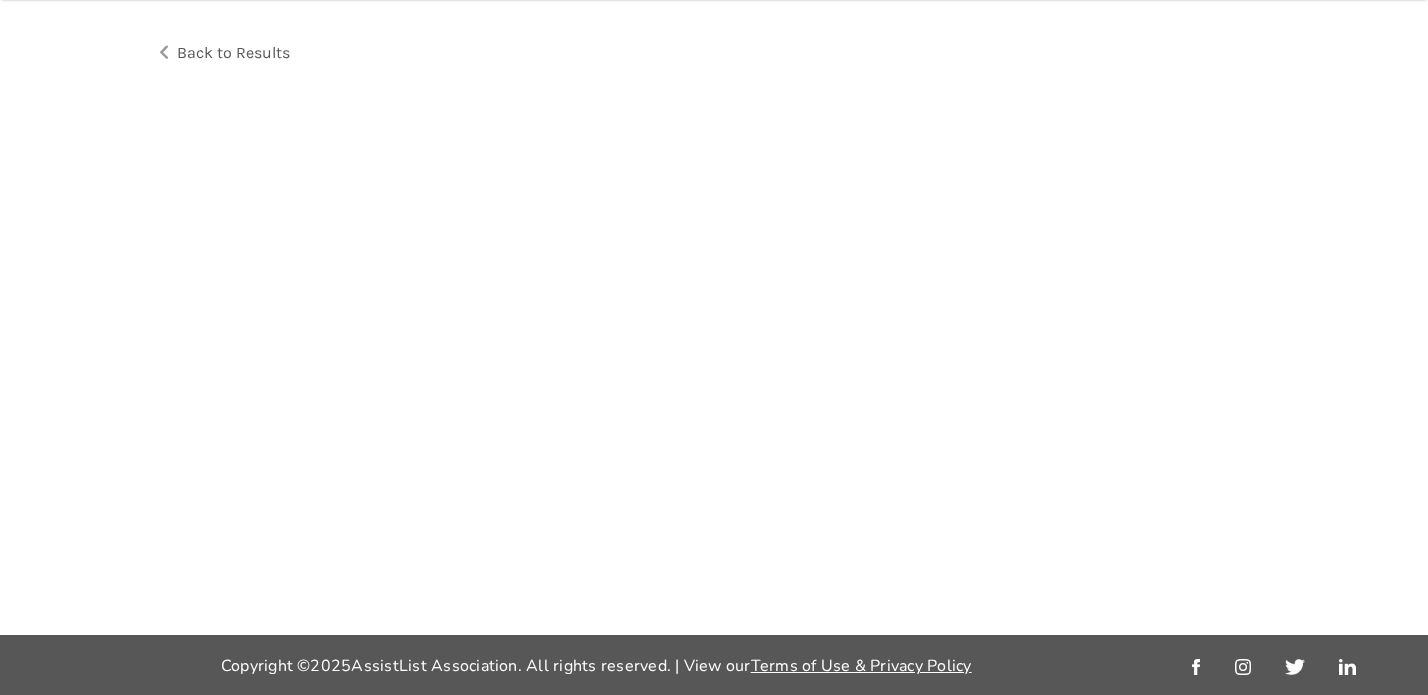 scroll, scrollTop: 0, scrollLeft: 0, axis: both 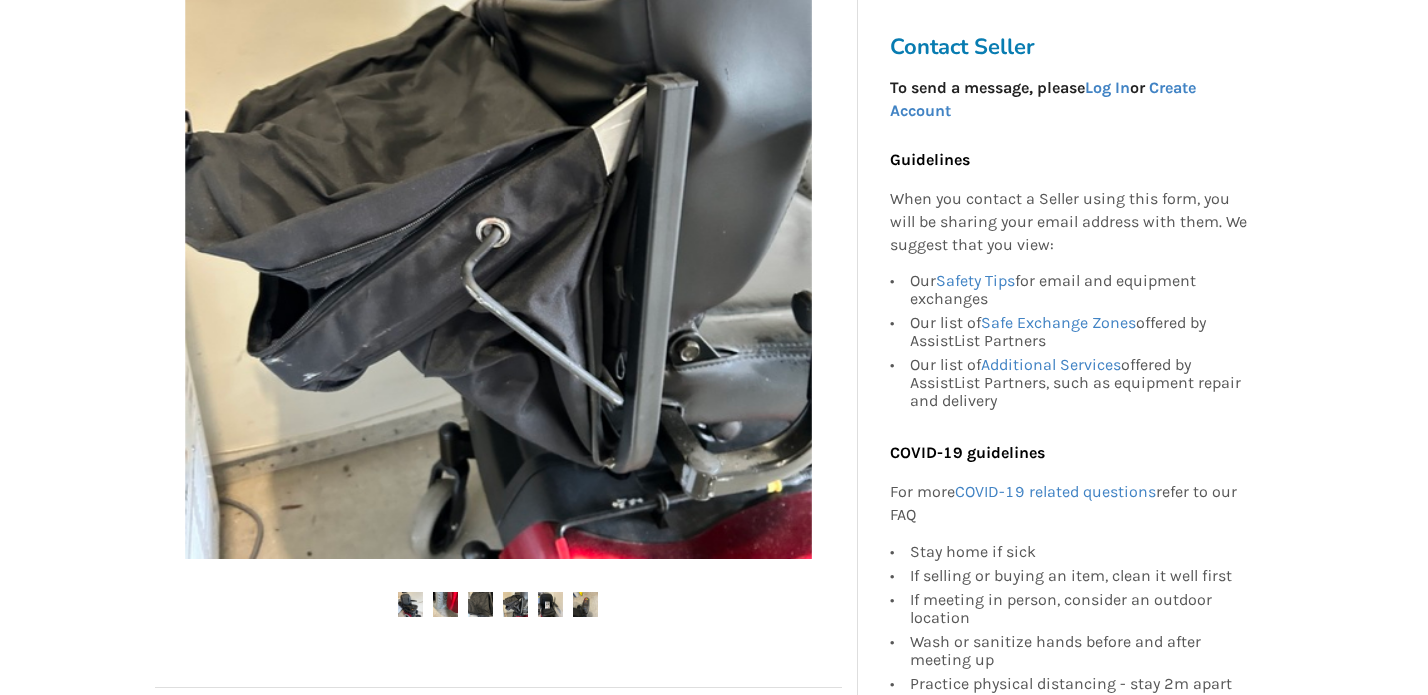 click at bounding box center [480, 604] 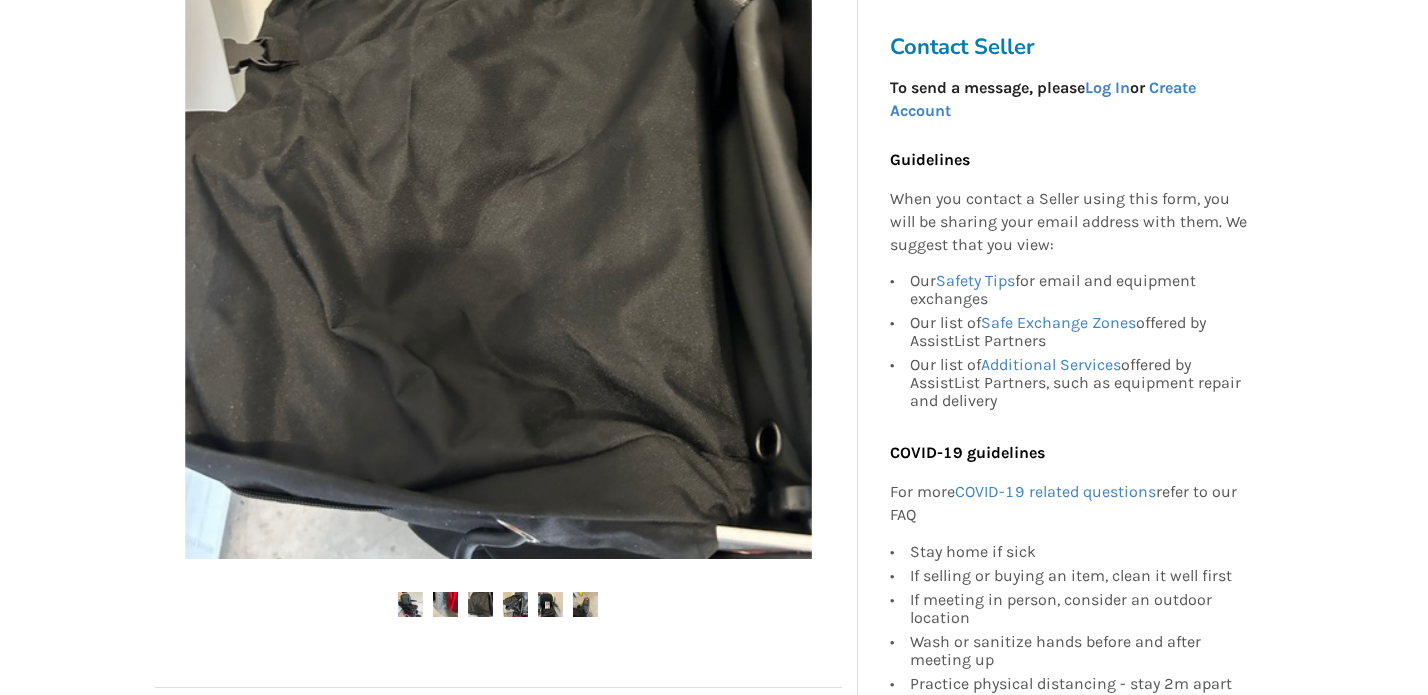 click at bounding box center [515, 604] 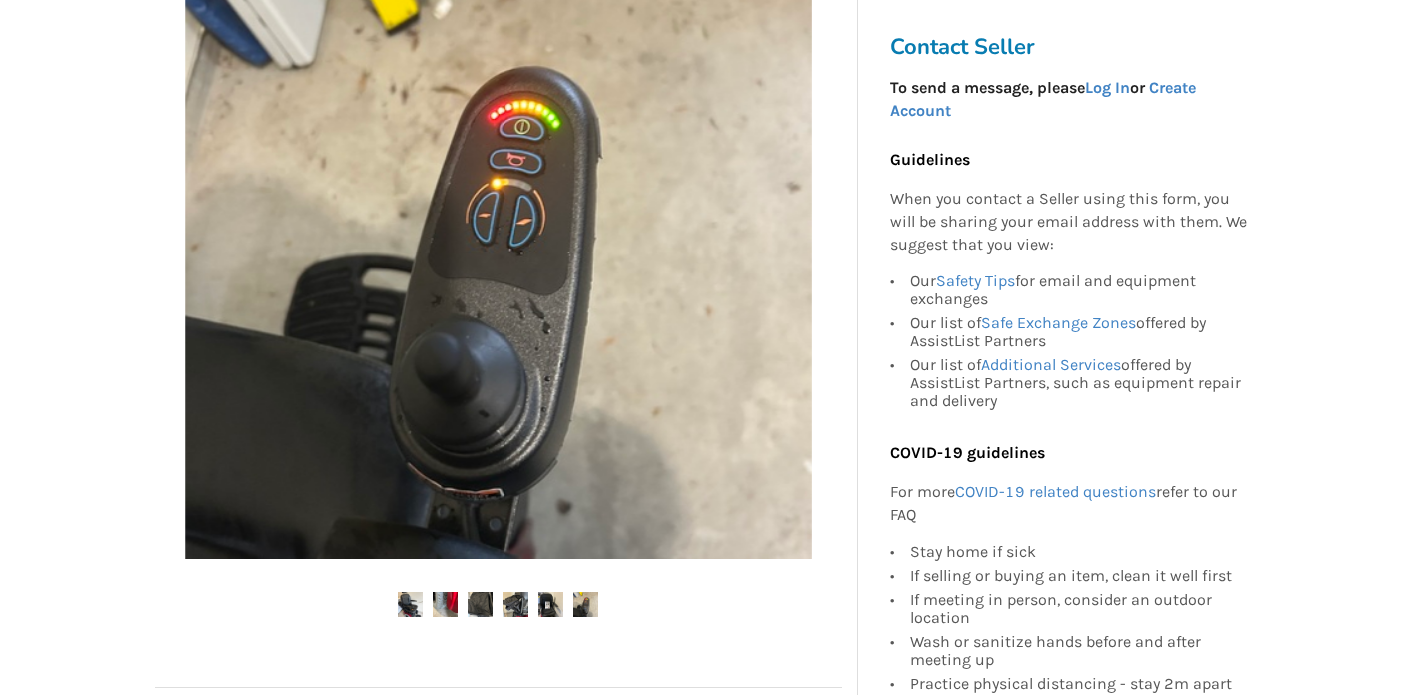 click at bounding box center [550, 604] 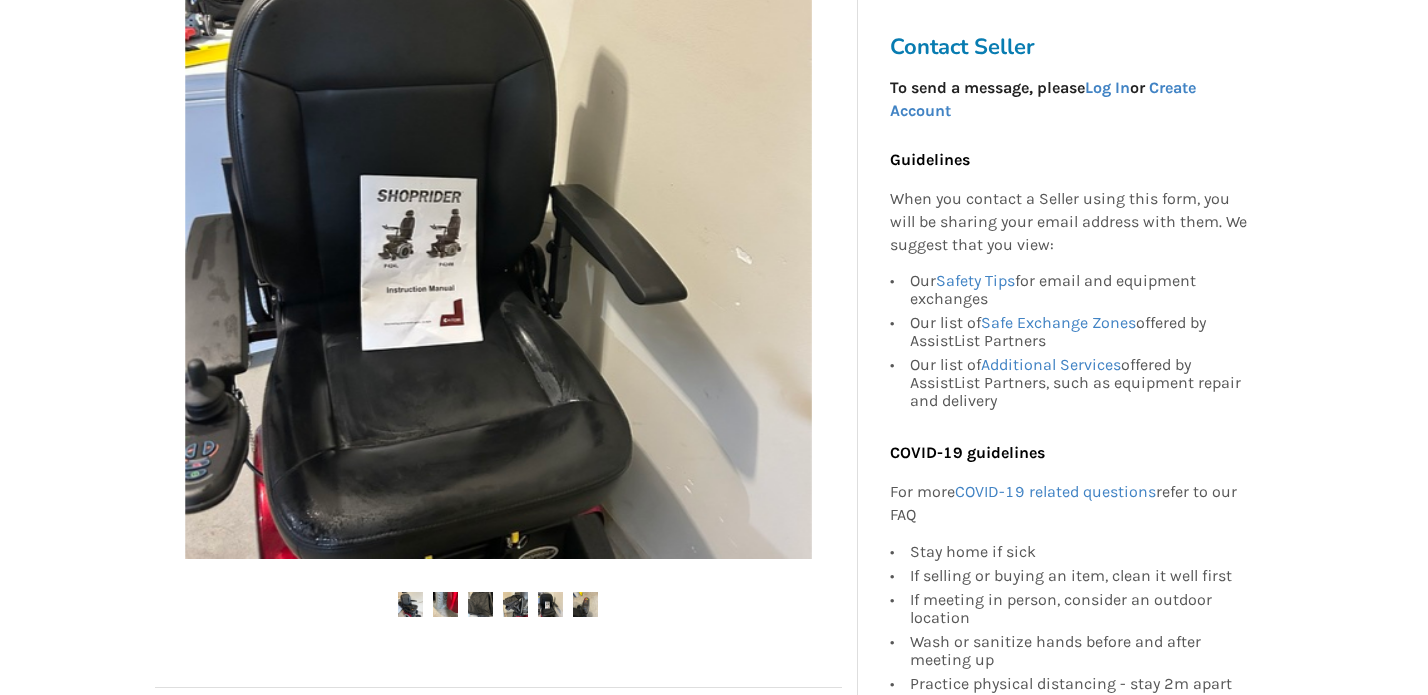click at bounding box center [585, 604] 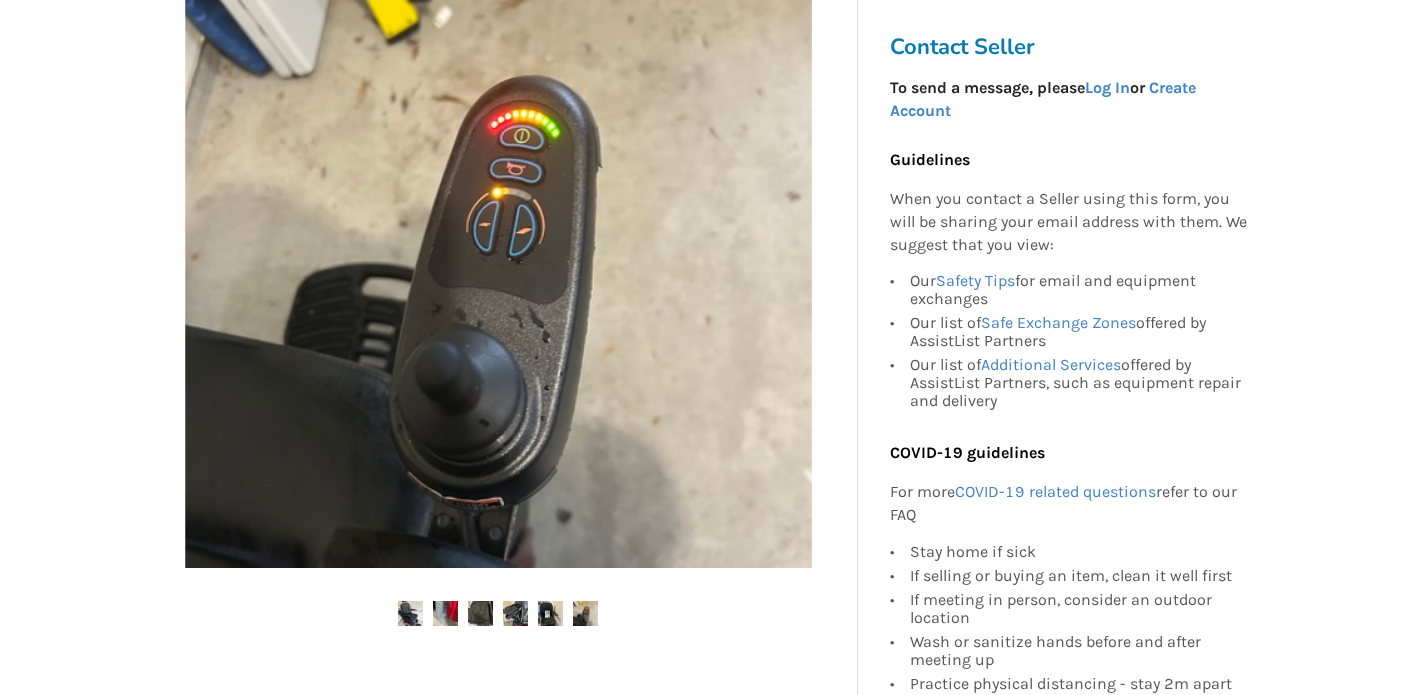 scroll, scrollTop: 316, scrollLeft: 0, axis: vertical 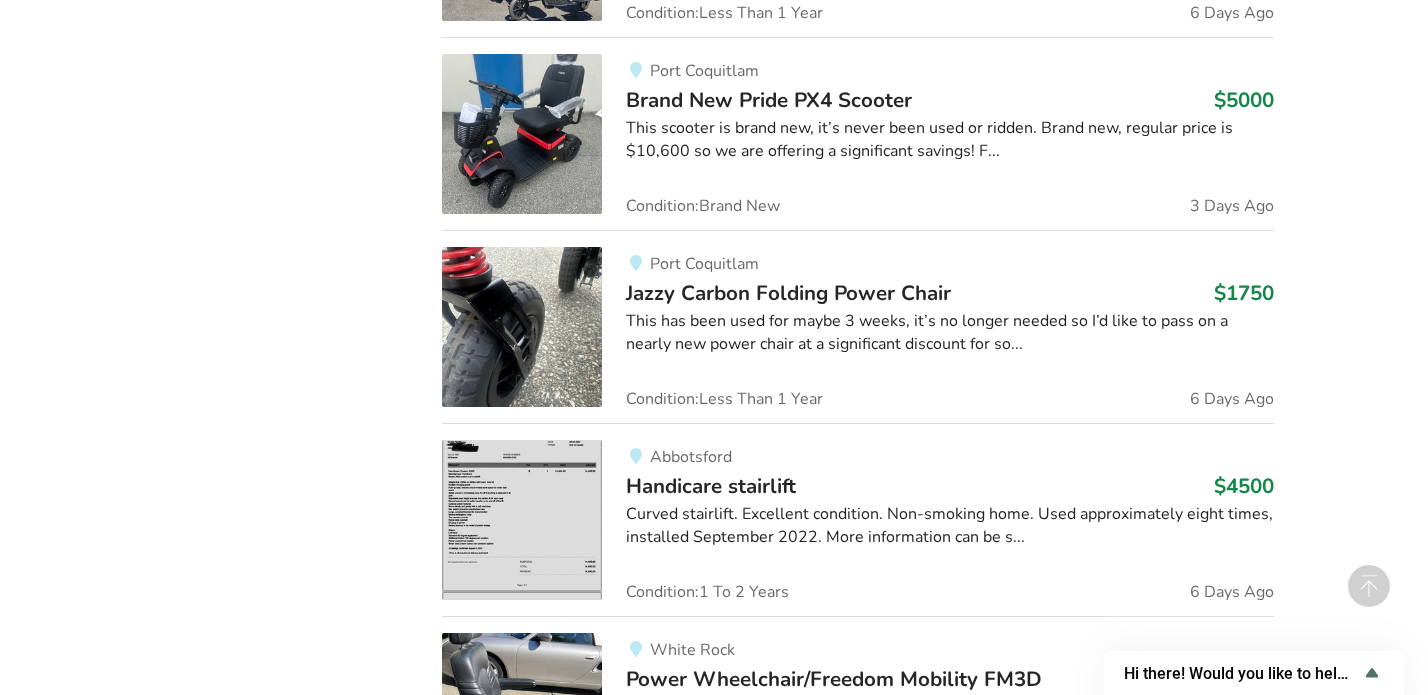 click on "Jazzy Carbon Folding Power Chair" at bounding box center (788, 293) 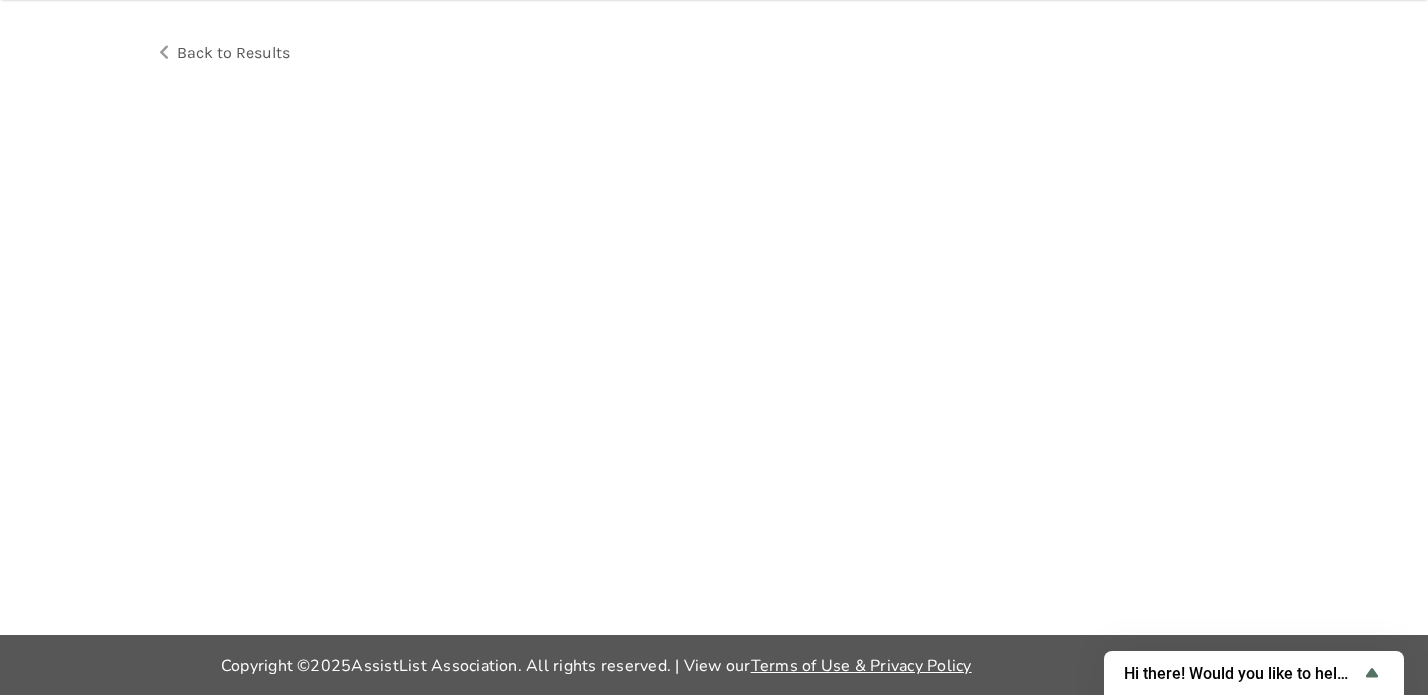scroll, scrollTop: 0, scrollLeft: 0, axis: both 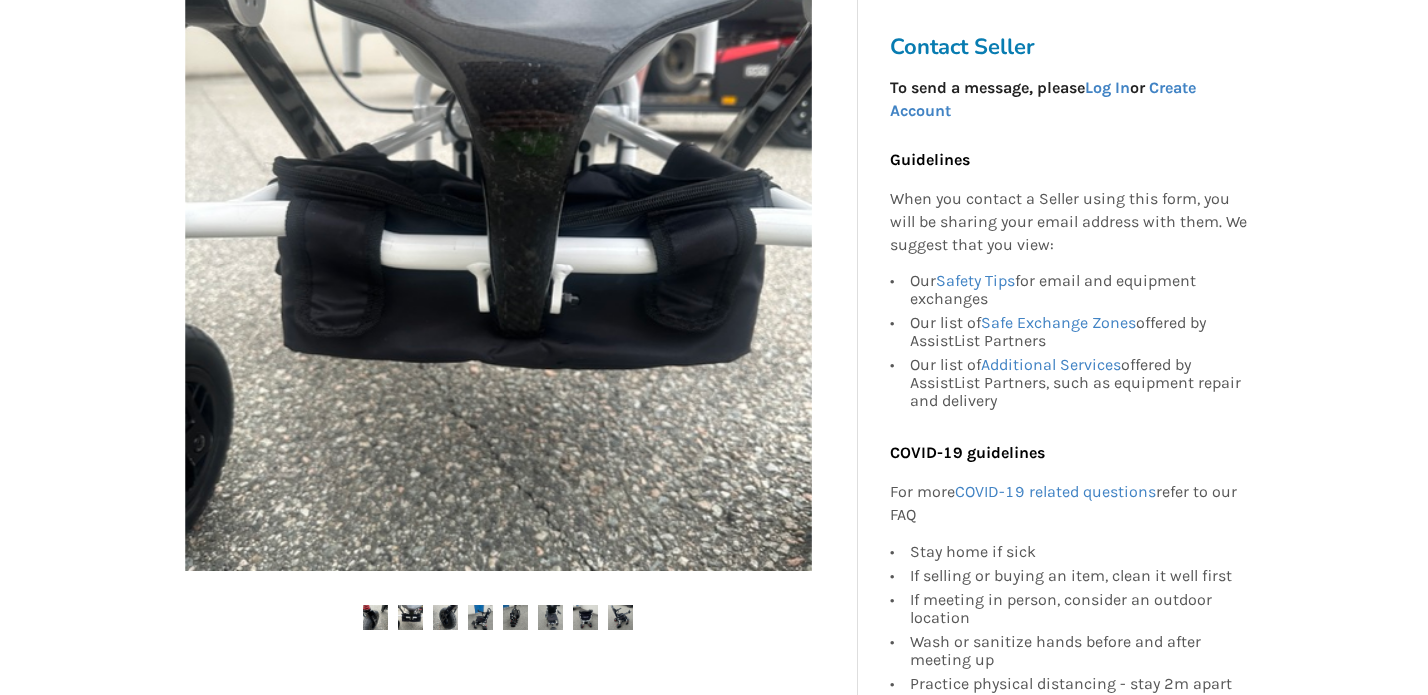 click at bounding box center (445, 617) 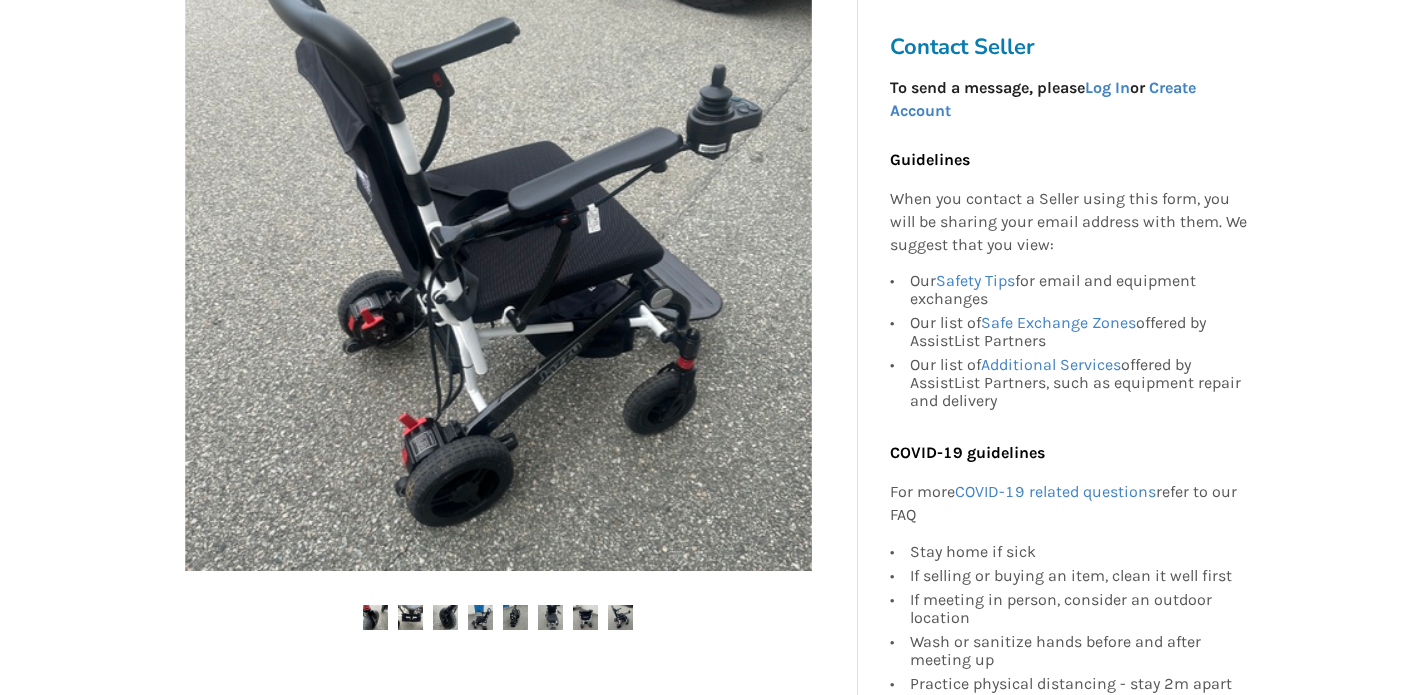 click at bounding box center [585, 617] 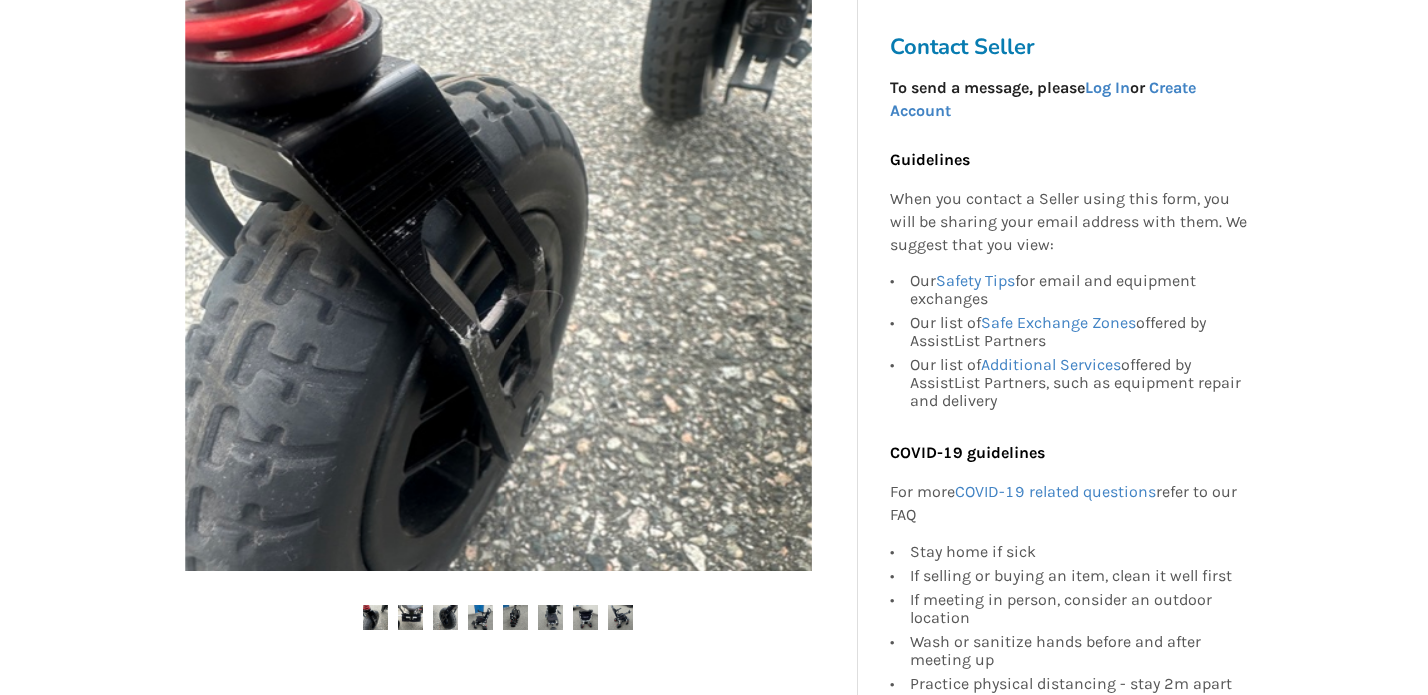 click at bounding box center [620, 617] 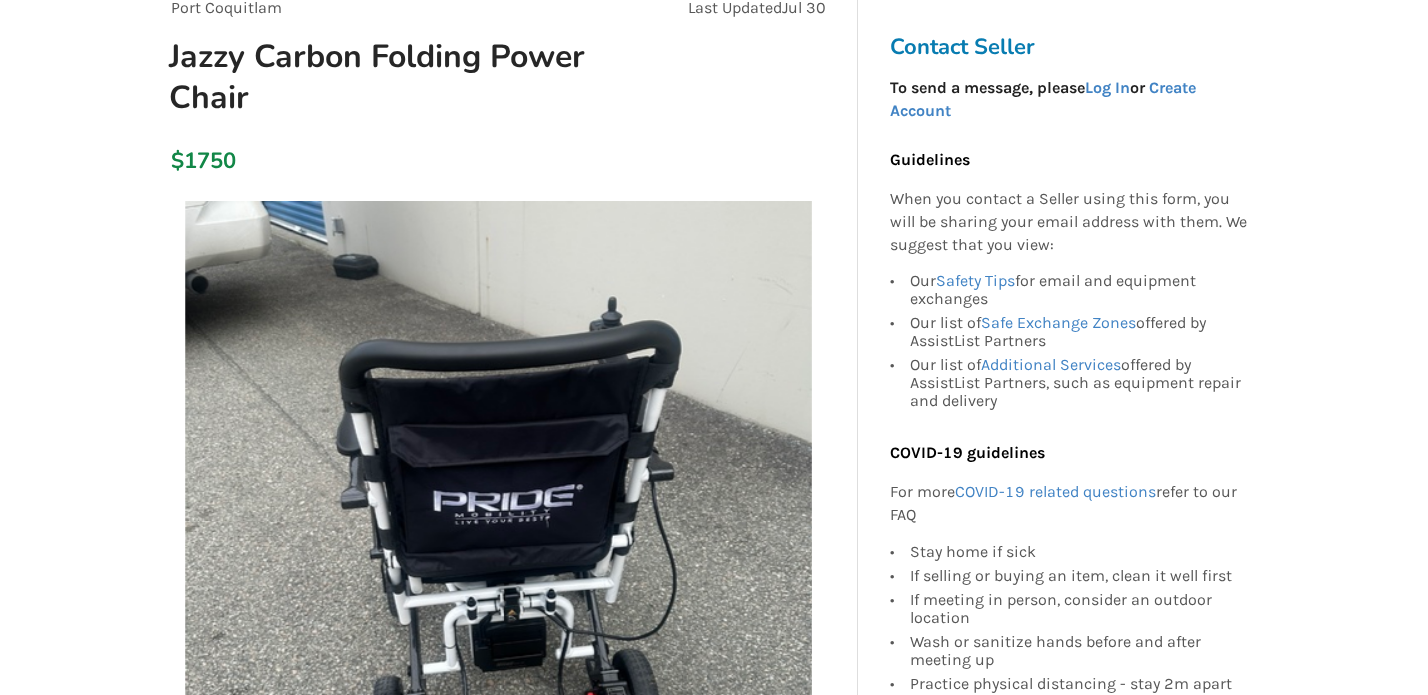 scroll, scrollTop: 103, scrollLeft: 0, axis: vertical 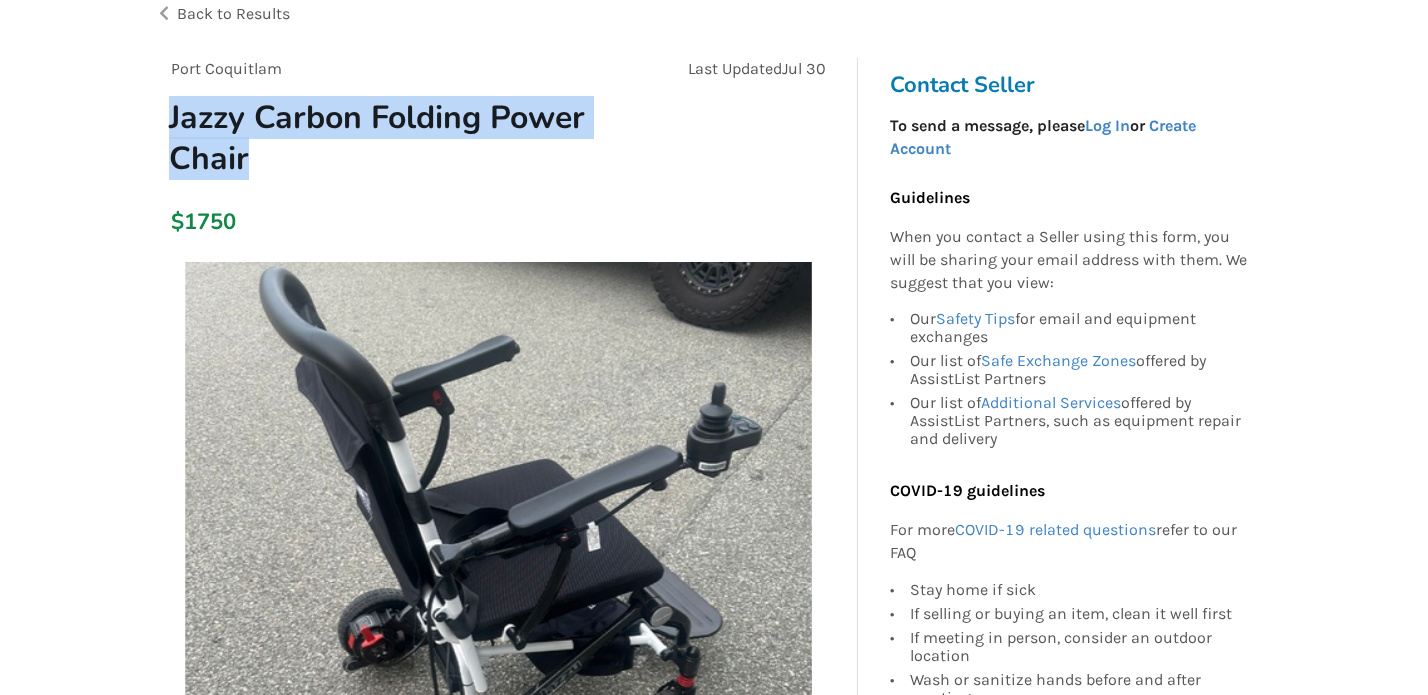 drag, startPoint x: 160, startPoint y: 110, endPoint x: 253, endPoint y: 155, distance: 103.315056 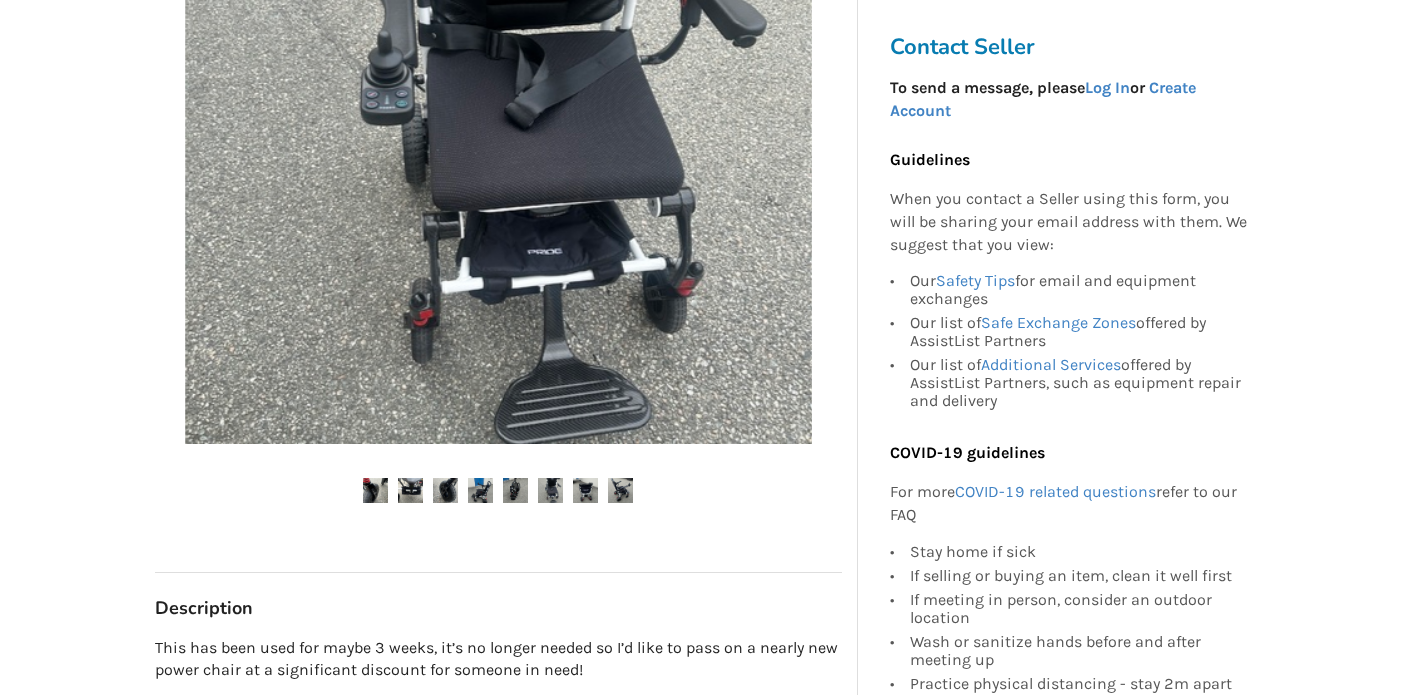 scroll, scrollTop: 650, scrollLeft: 0, axis: vertical 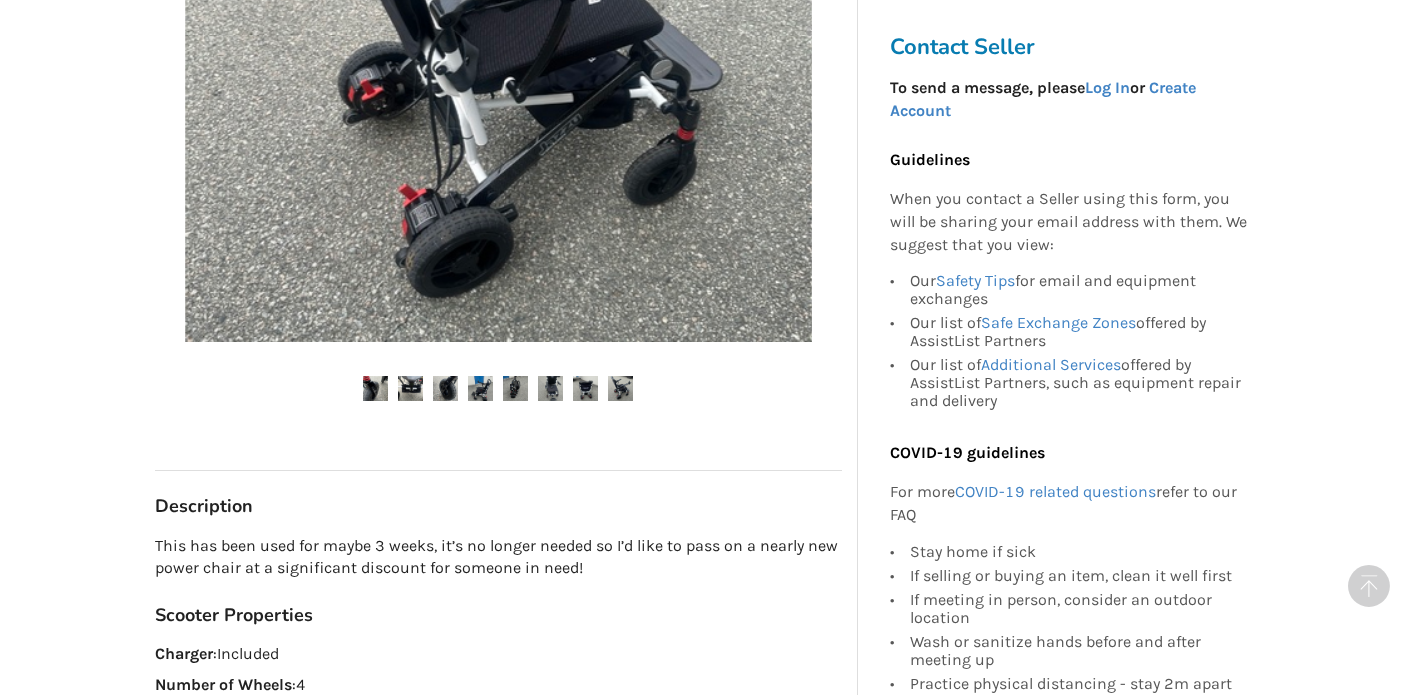 click at bounding box center [375, 388] 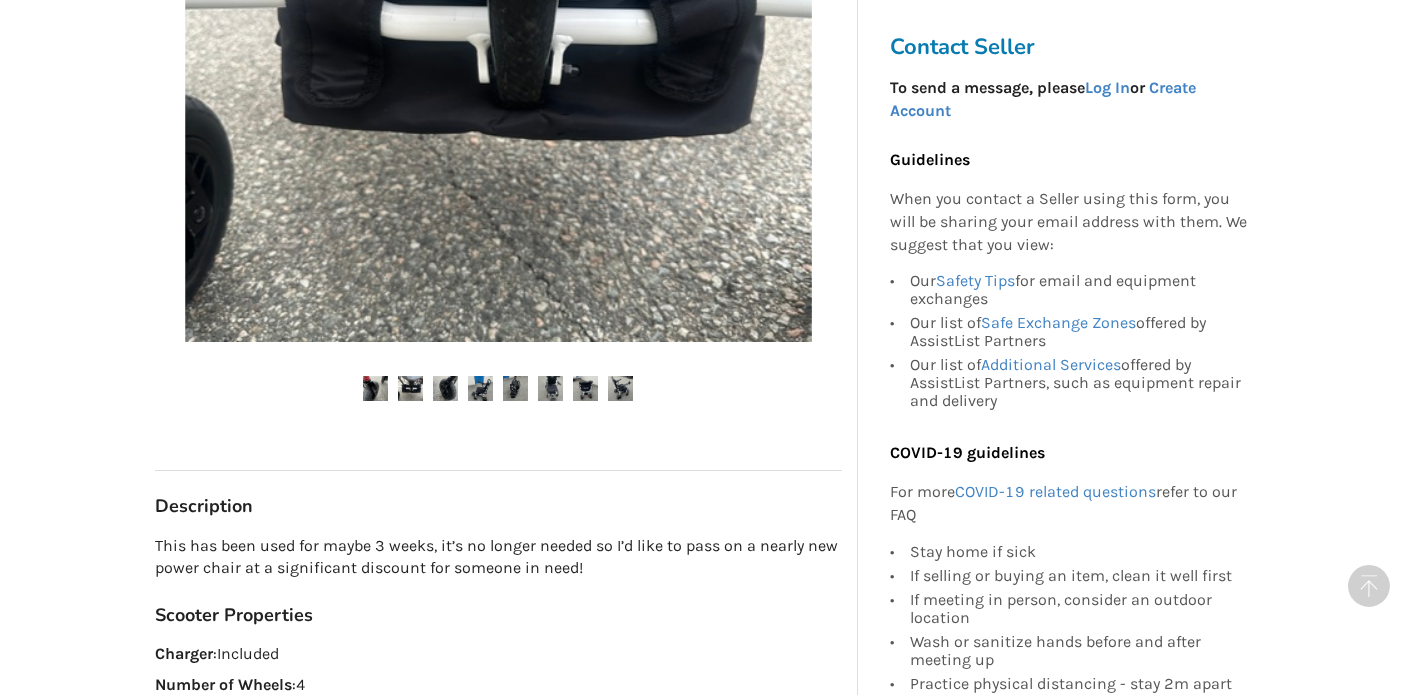 click at bounding box center (410, 388) 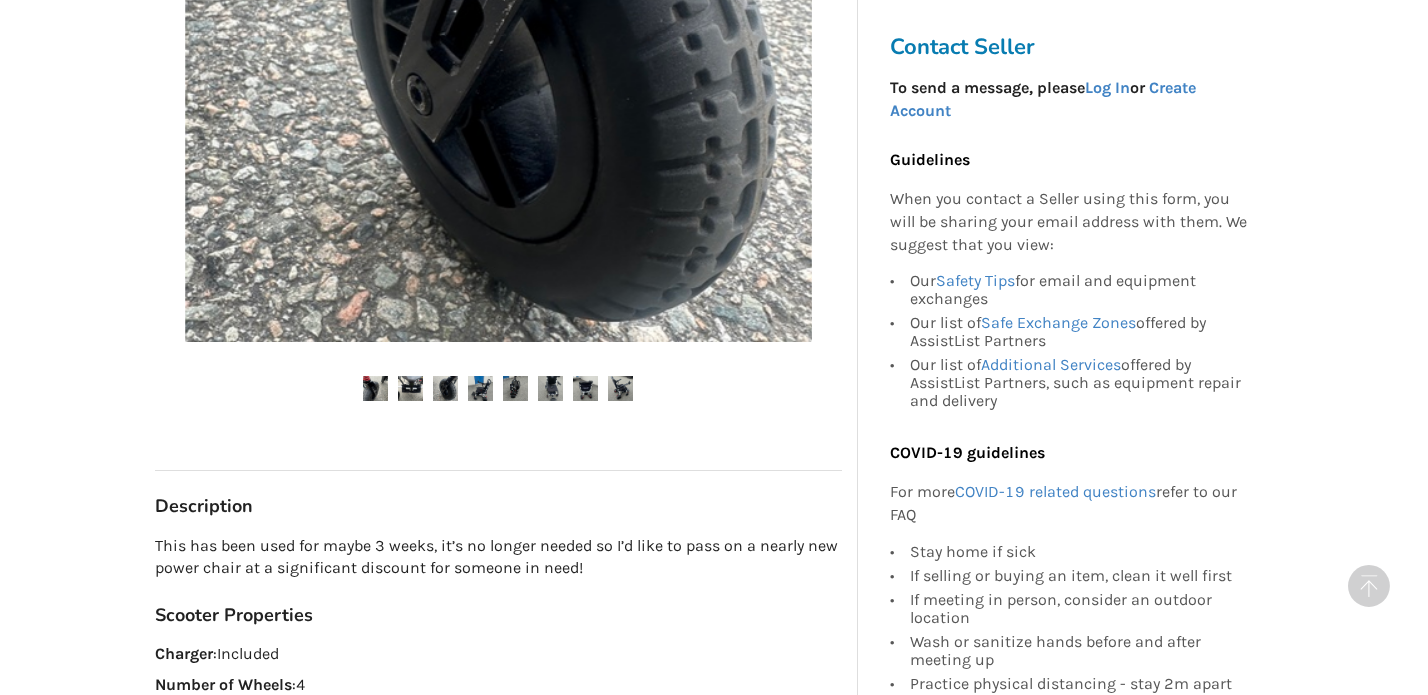 click at bounding box center [445, 388] 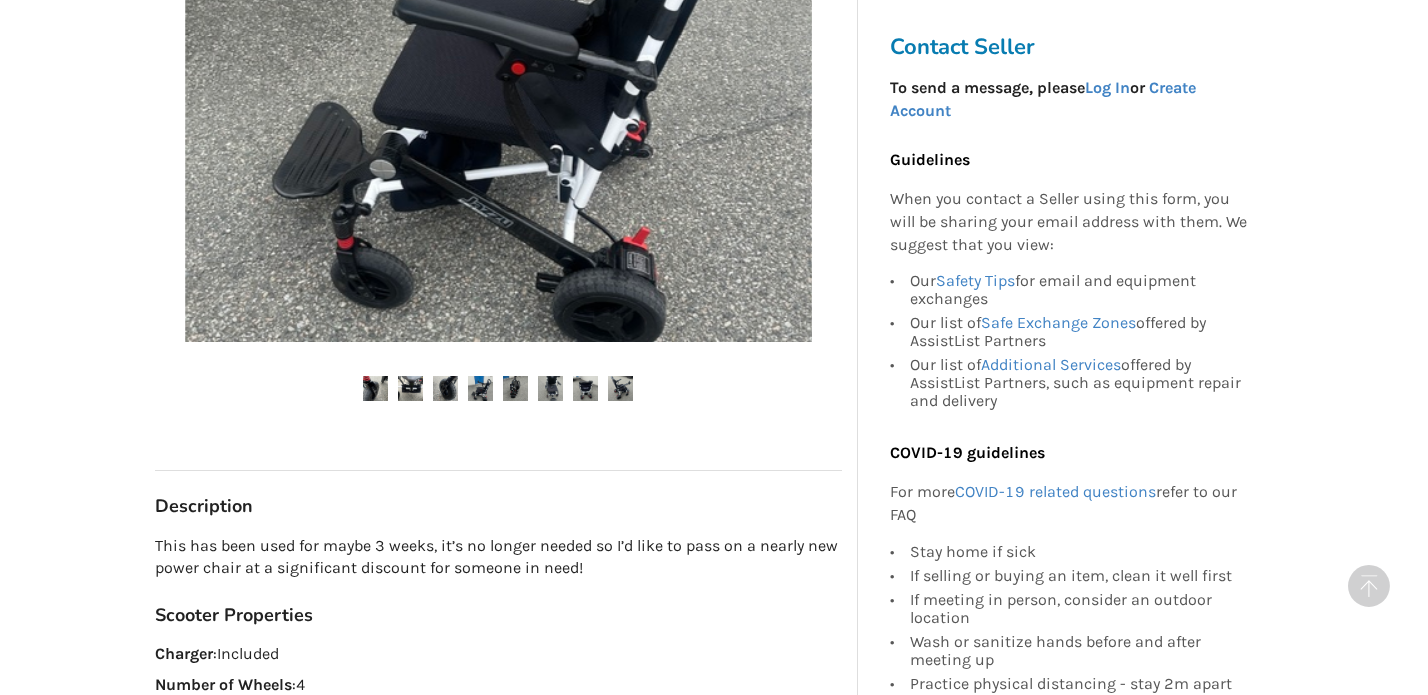 click at bounding box center (480, 388) 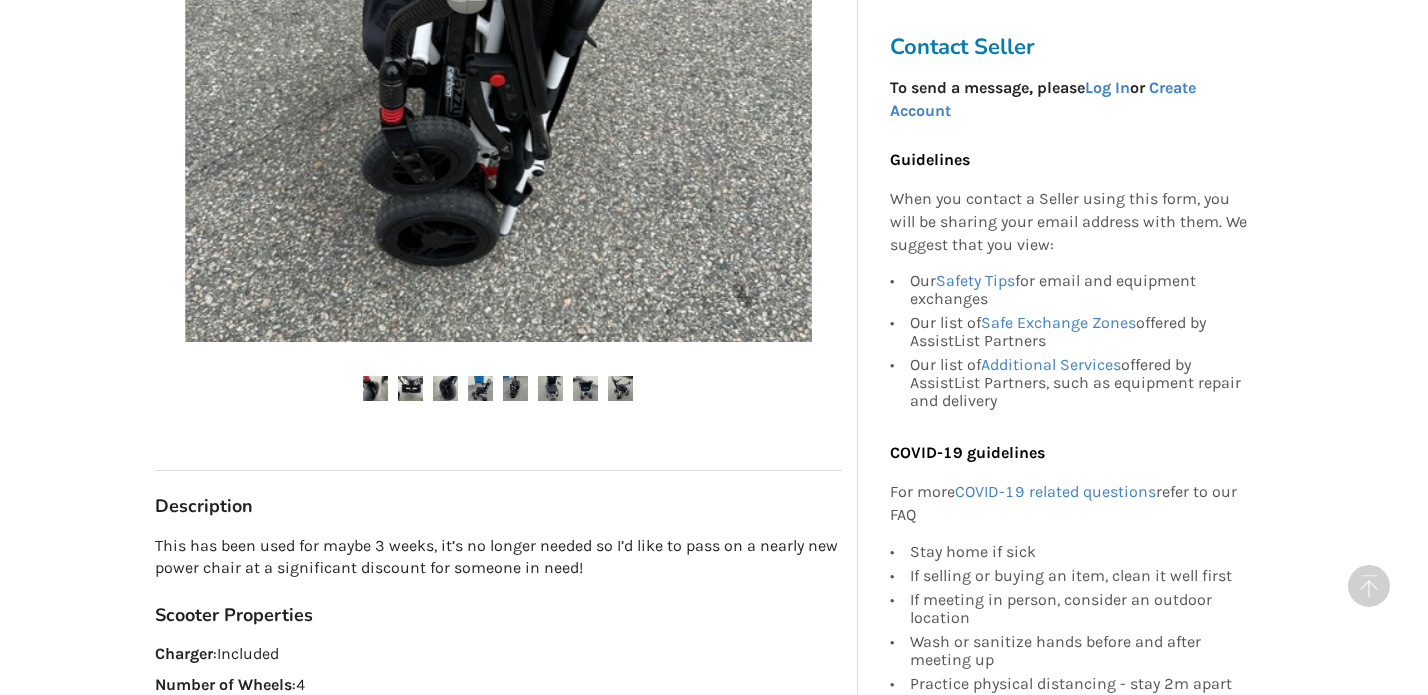 click at bounding box center (550, 388) 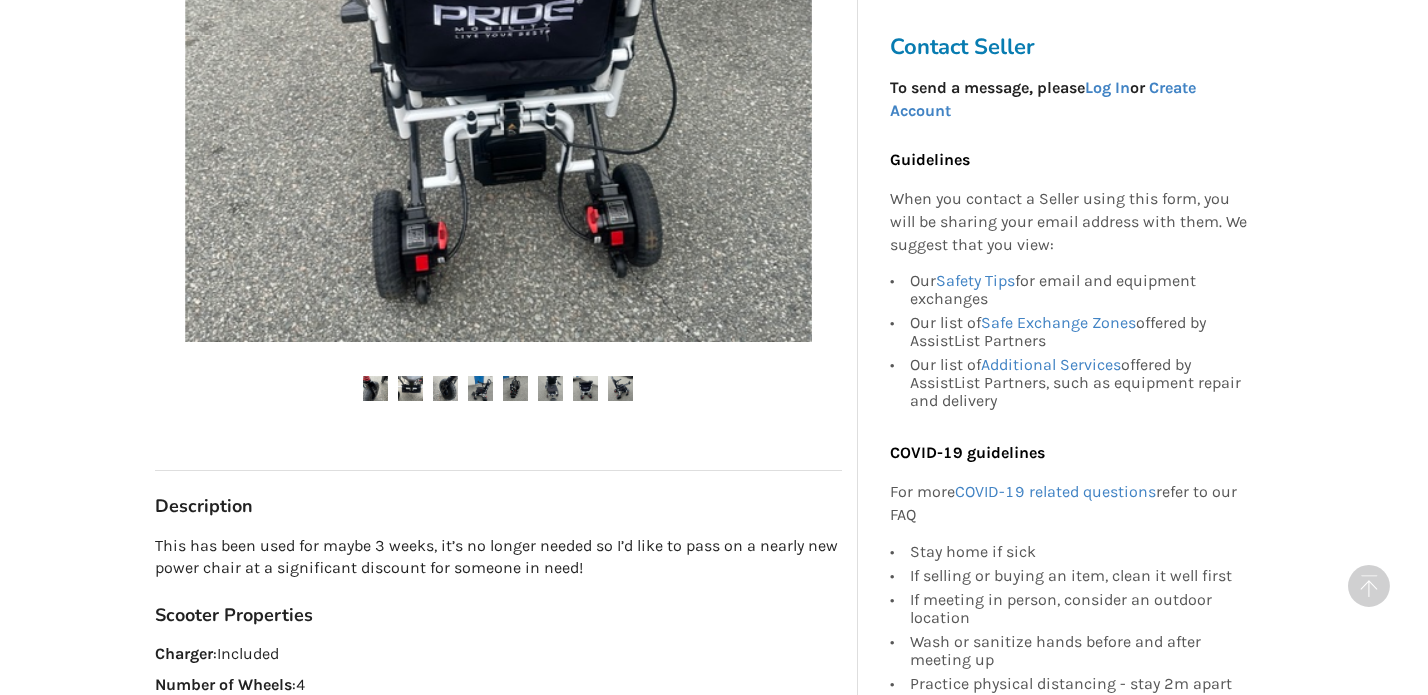 click at bounding box center (585, 388) 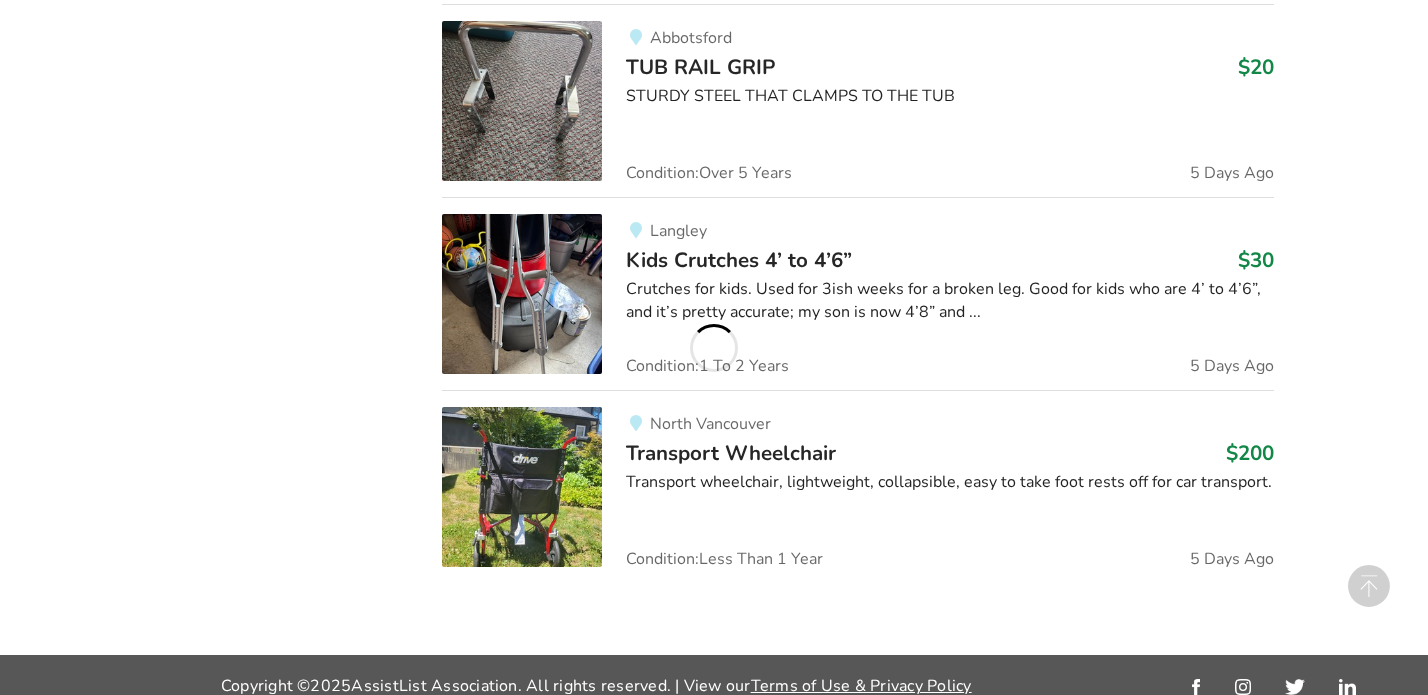 scroll, scrollTop: 16262, scrollLeft: 0, axis: vertical 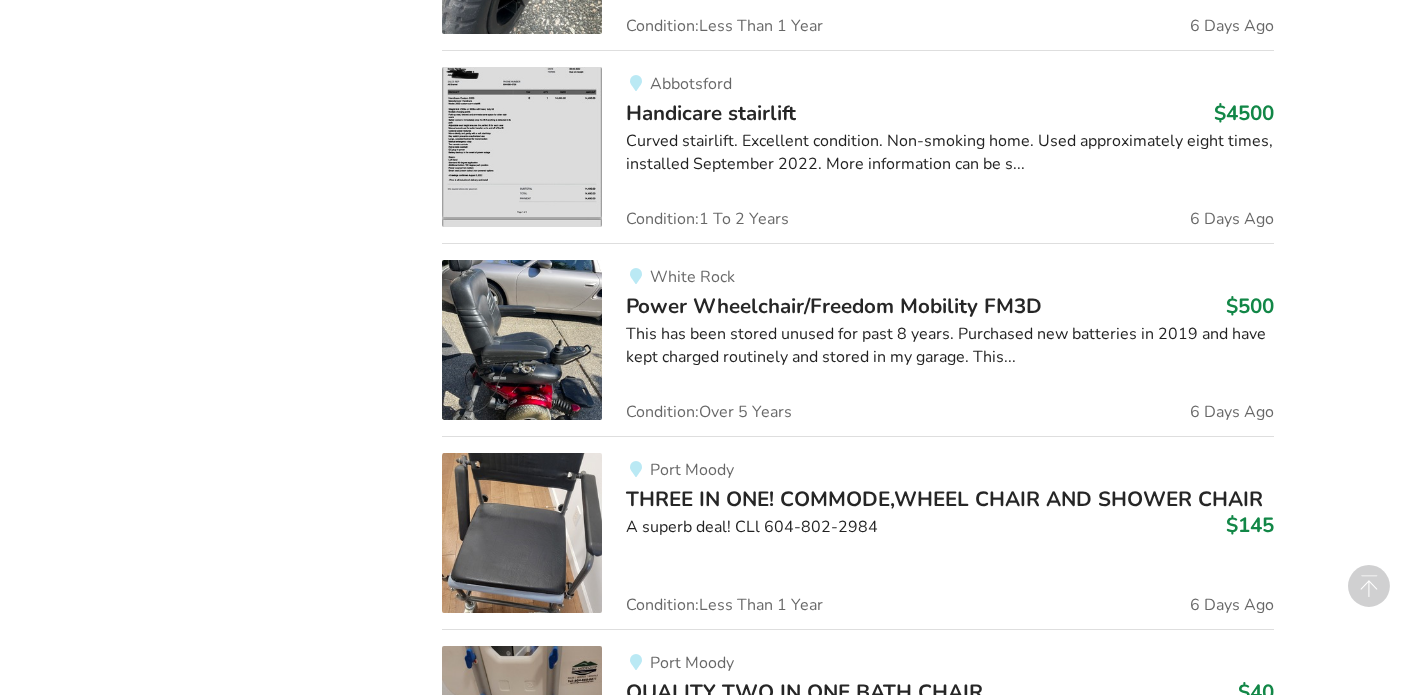 click at bounding box center [522, 340] 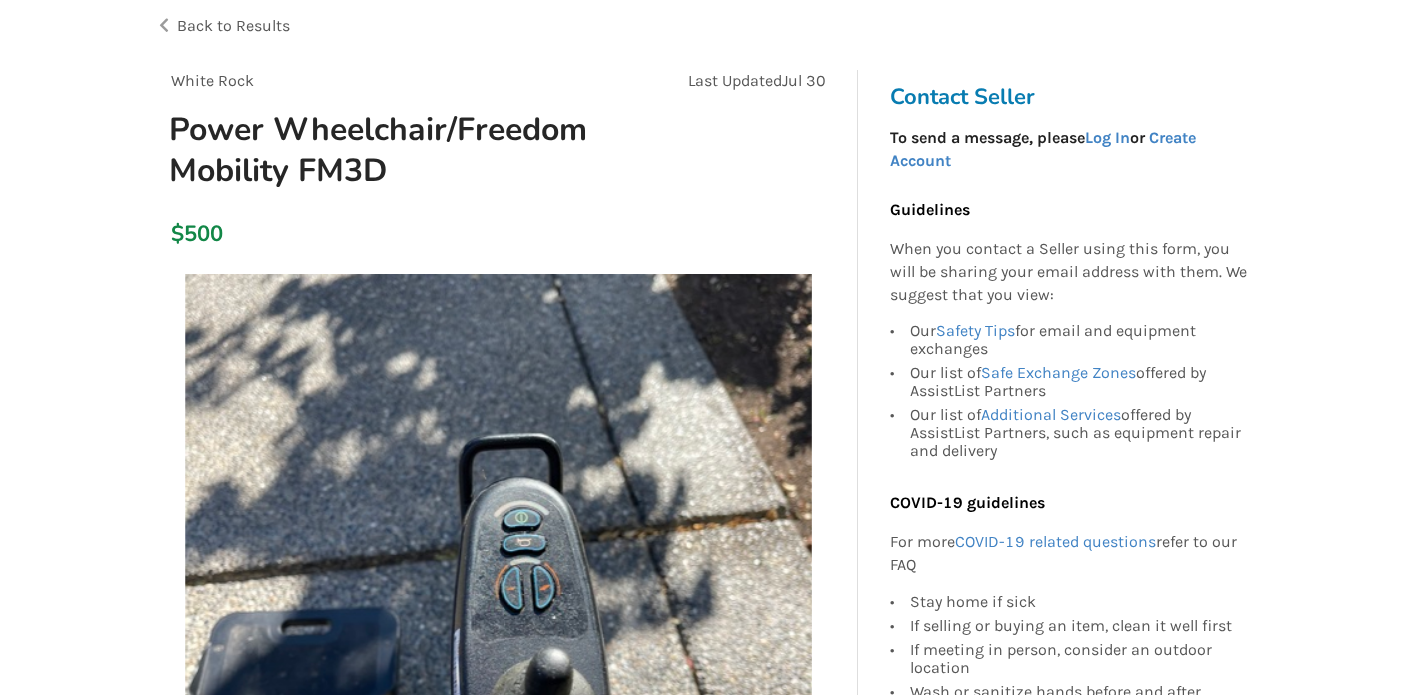 scroll, scrollTop: 0, scrollLeft: 0, axis: both 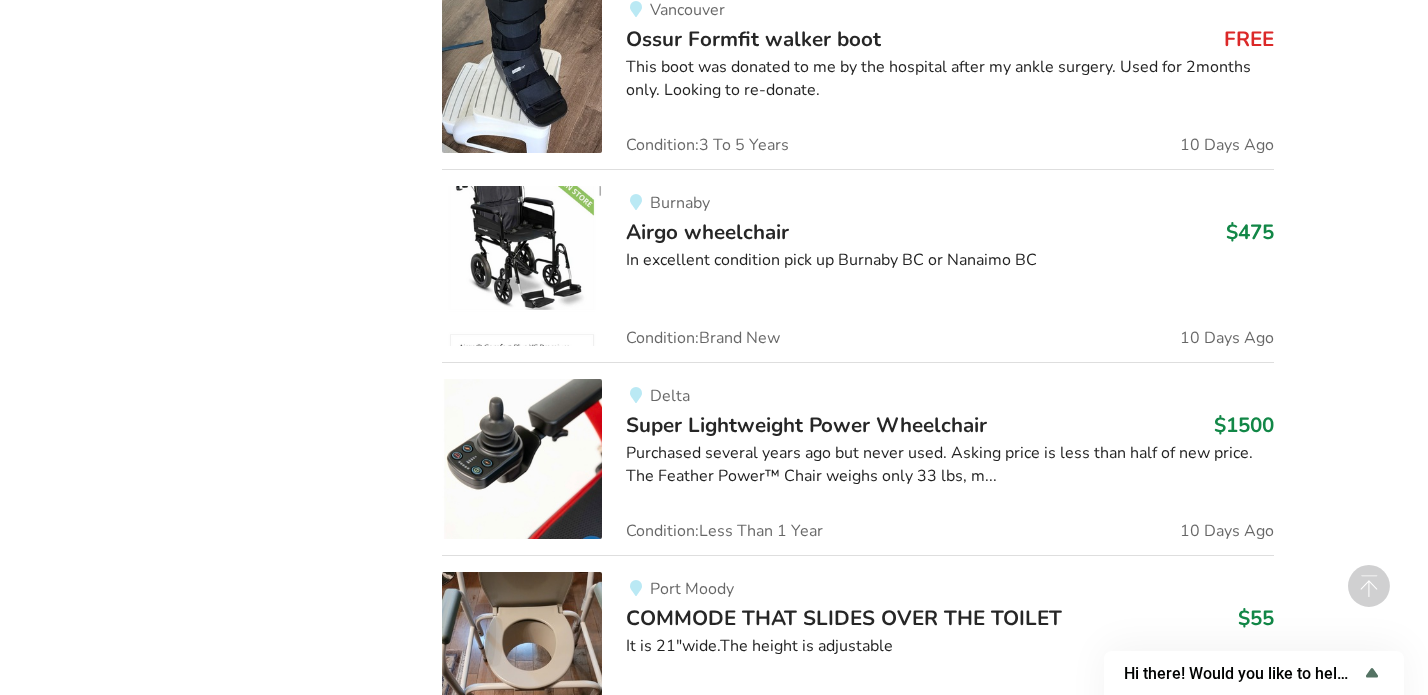 click on "Super Lightweight Power Wheelchair" at bounding box center (806, 425) 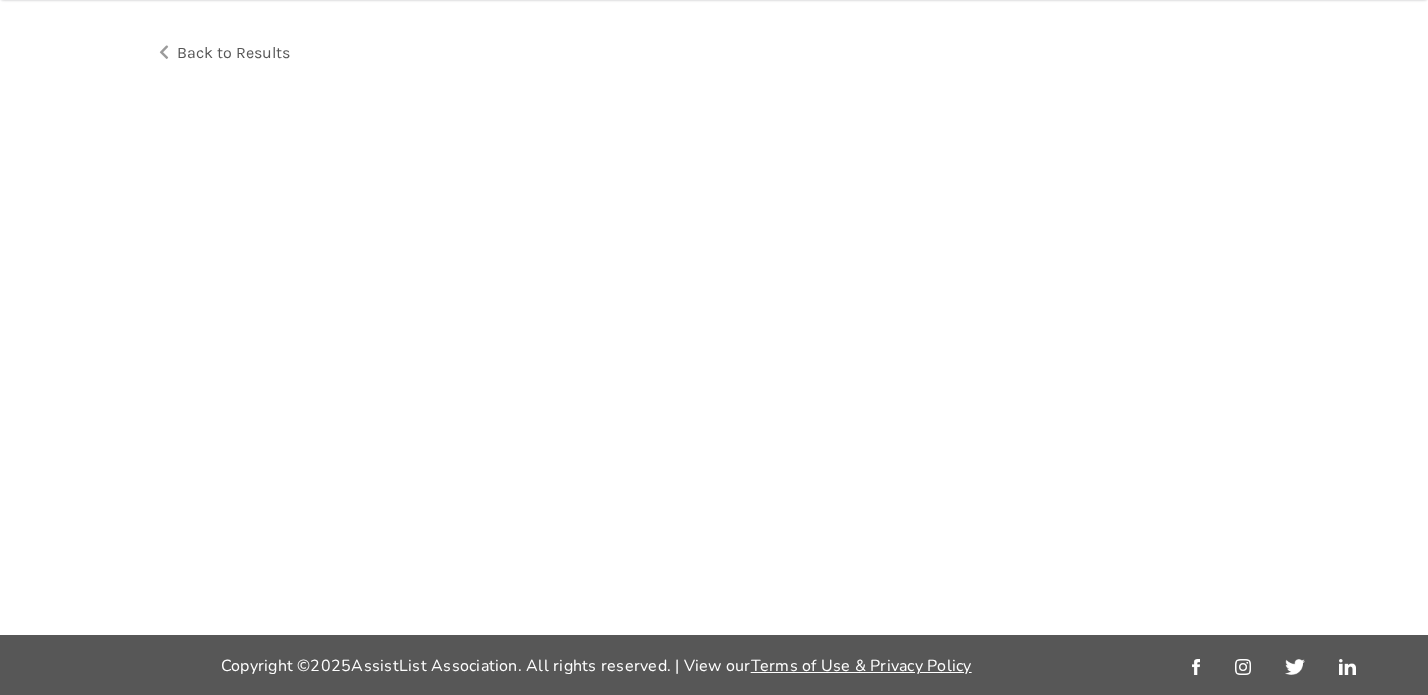 scroll, scrollTop: 0, scrollLeft: 0, axis: both 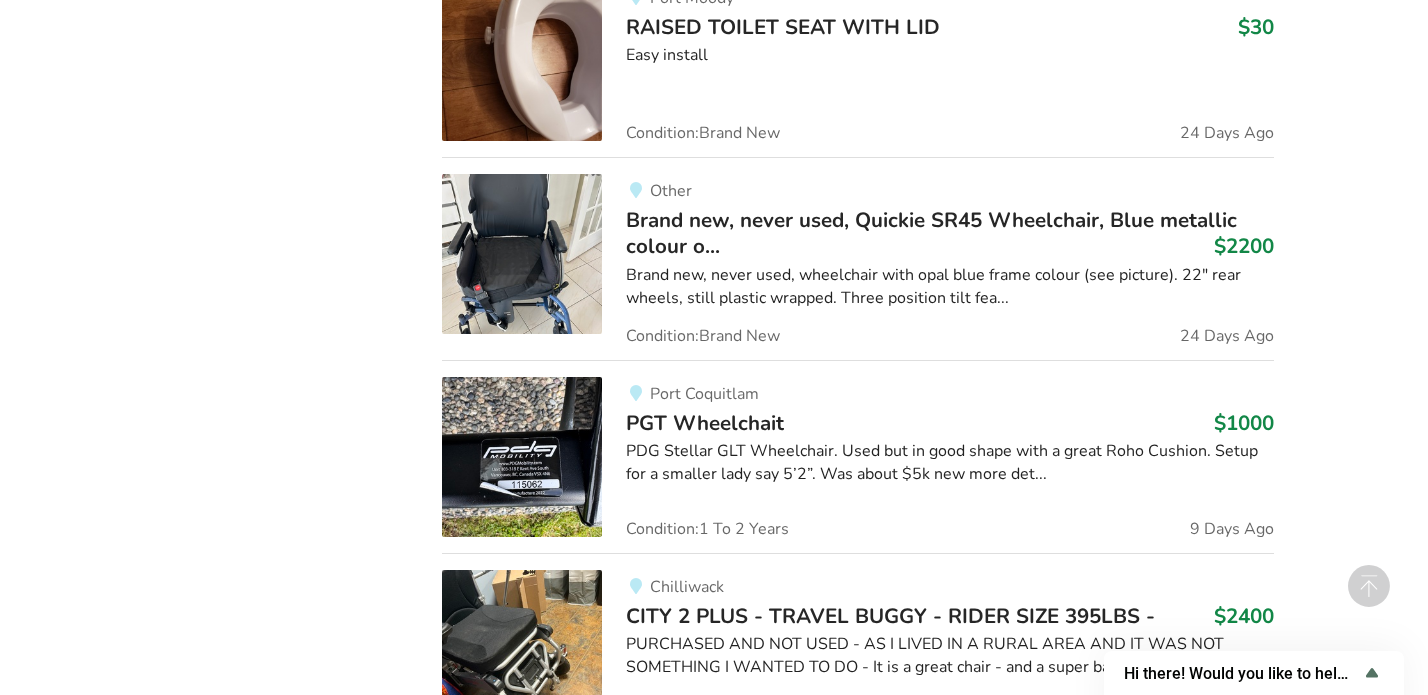 click on "PURCHASED AND NOT USED - AS I LIVED IN A RURAL AREA AND IT WAS NOT SOMETHING I WANTED TO DO - It is a great chair - and a super bargain for..." at bounding box center (949, 656) 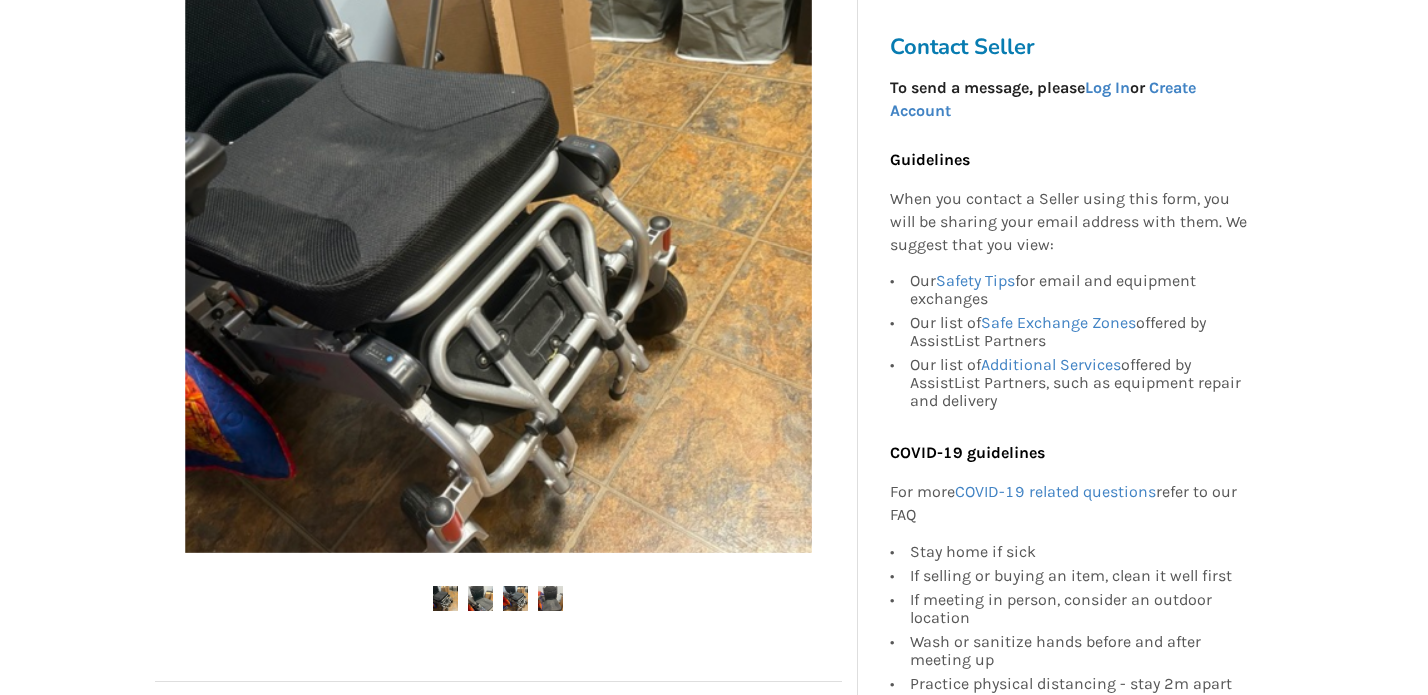 scroll, scrollTop: 488, scrollLeft: 0, axis: vertical 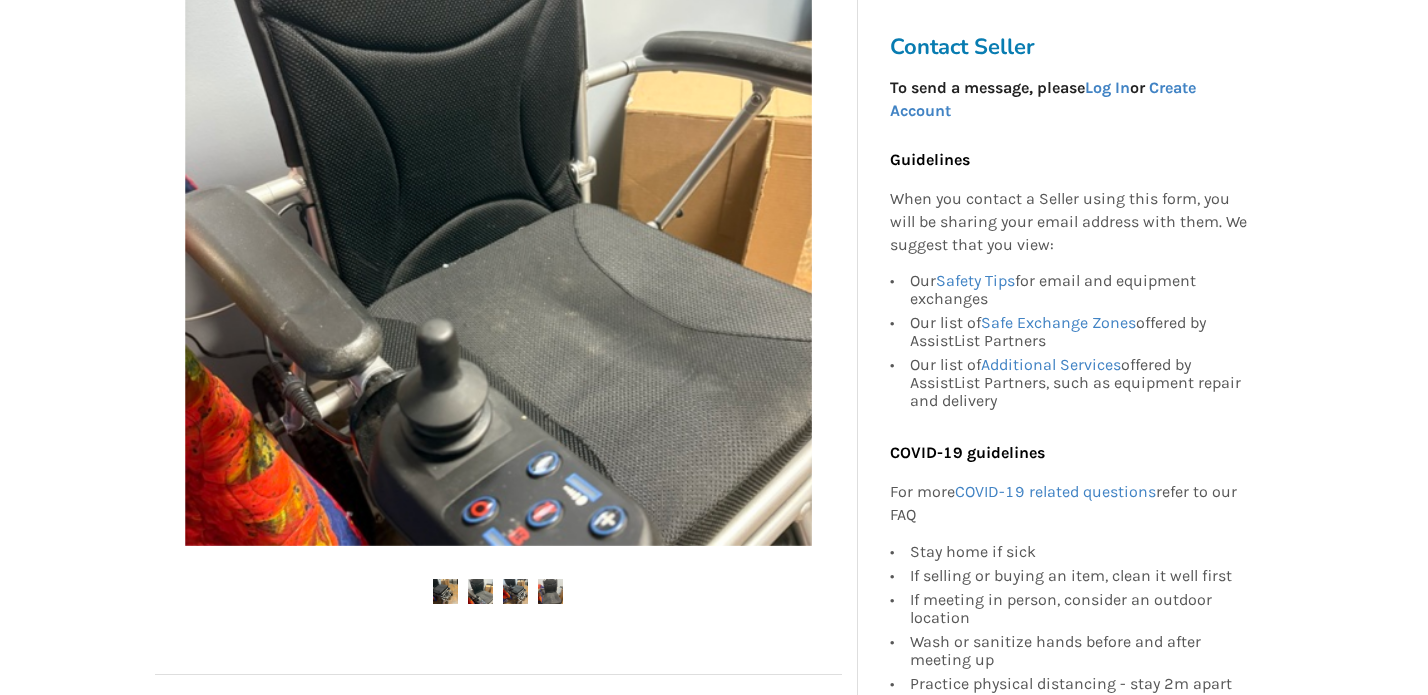 click at bounding box center (550, 591) 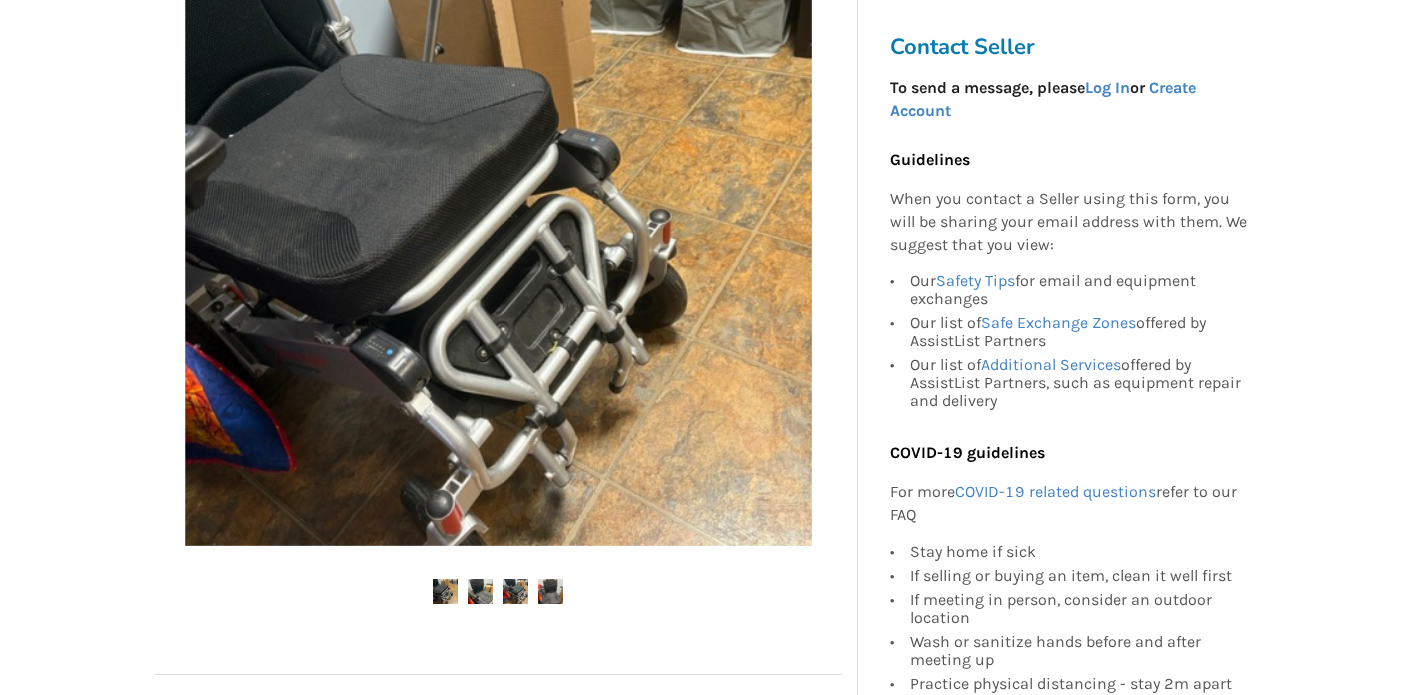 click at bounding box center (515, 591) 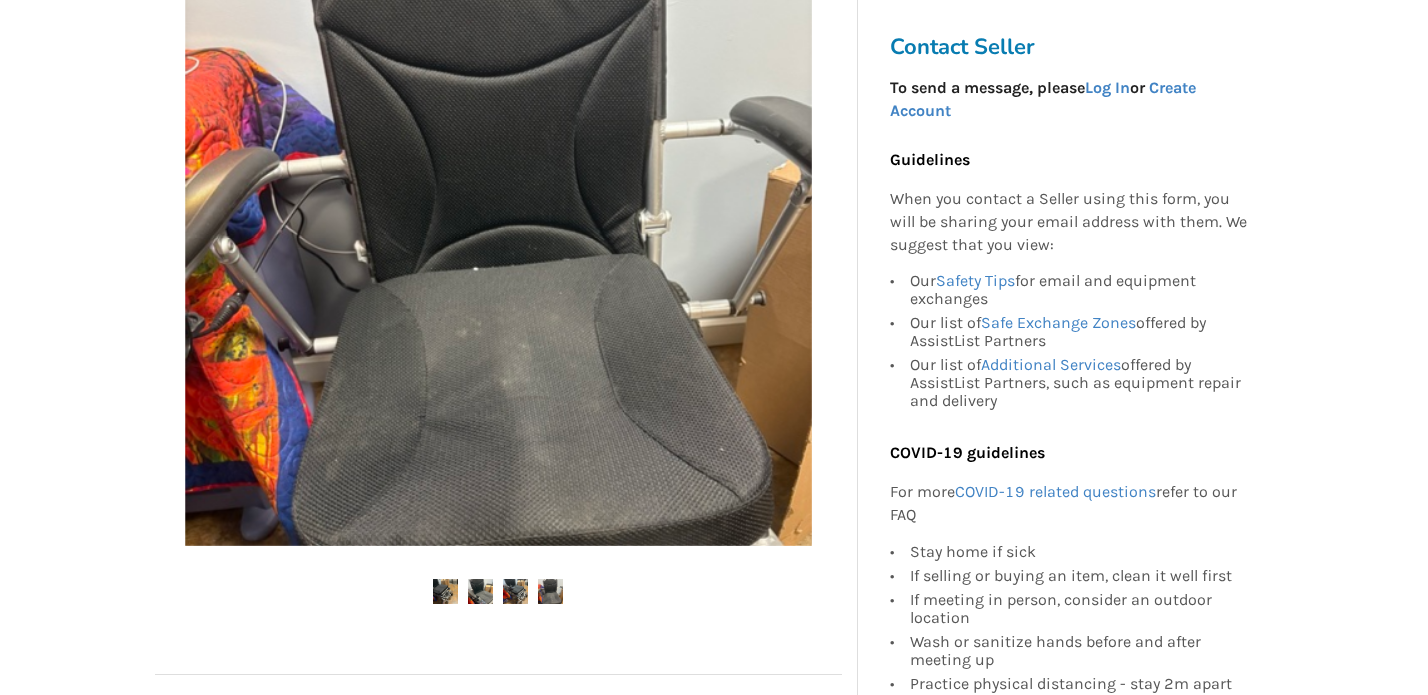 click at bounding box center (480, 591) 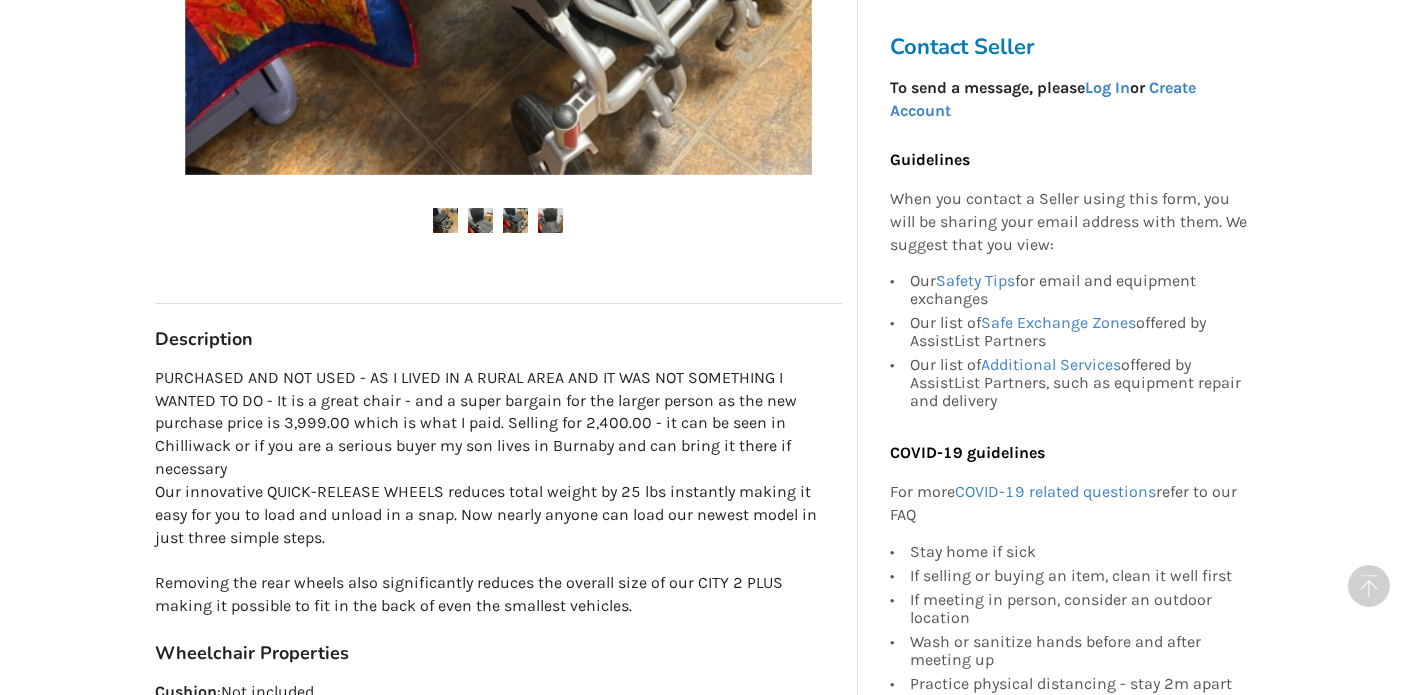 scroll, scrollTop: 921, scrollLeft: 0, axis: vertical 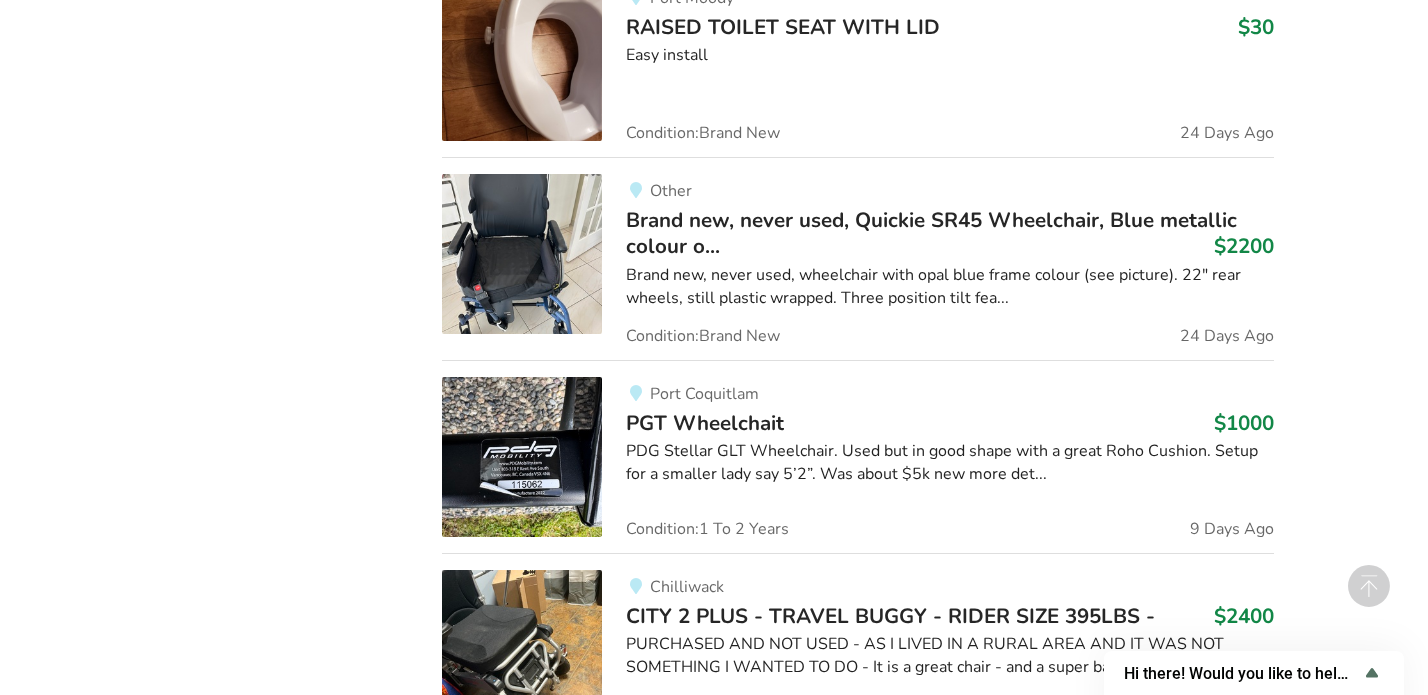 click on "Categories Bathroom Safety Bedroom Equipment Daily Living Aids Mobility Pediatric Equipment Transfer Aids Vision Aids Locations Current location or Enter your Postal Code Go Distance from  10  km 10km 25 40 55 70 85 100km Abbotsford Burnaby Chilliwack Coquitlam Delta Langley Maple Ridge Mission New Westminster Northern Interior BC North Vancouver Northwest BC Pitt Meadows Port Coquitlam Port Moody Richmond Surrey Vancouver West Vancouver White Rock Other Price Min Price Max Price Apply Conditions Brand New Less Than 1 Year 1 To 2 Years 3 To 5 Years Over 5 Years Stay connected with Assistlist" at bounding box center [283, -29182] 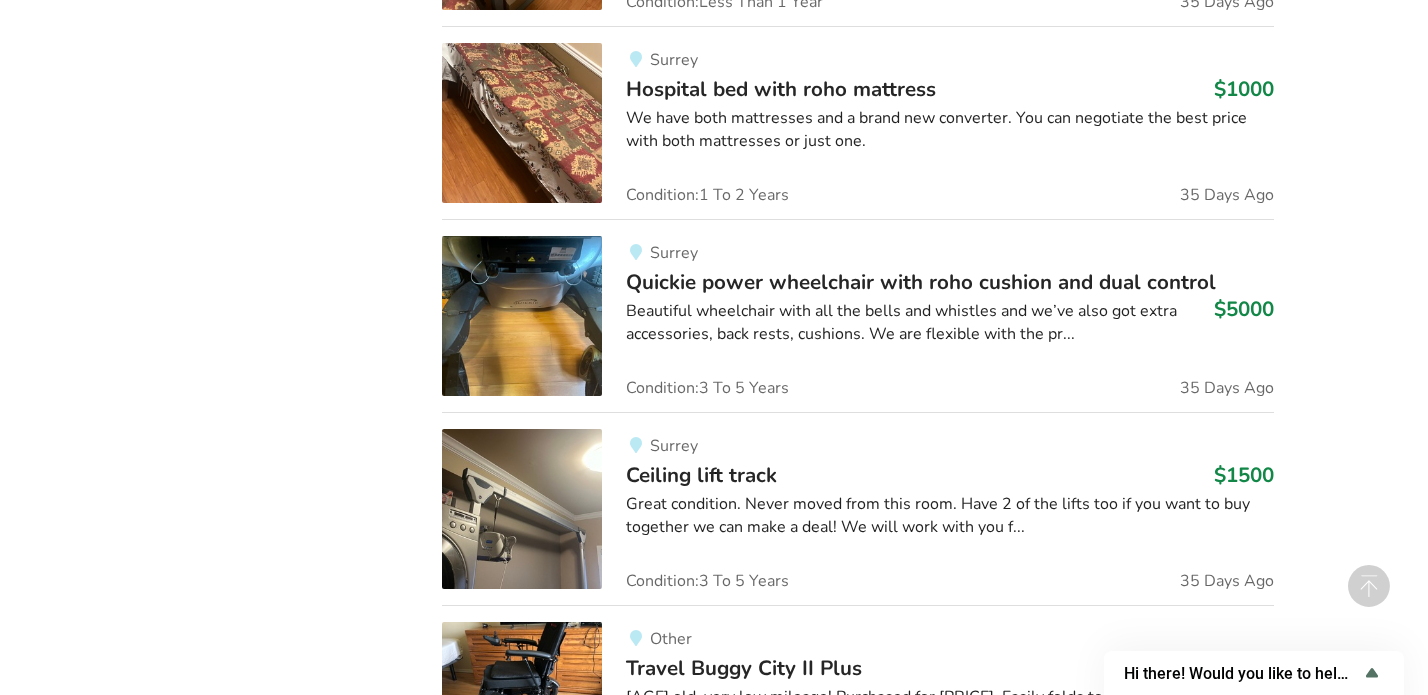 scroll, scrollTop: 80769, scrollLeft: 0, axis: vertical 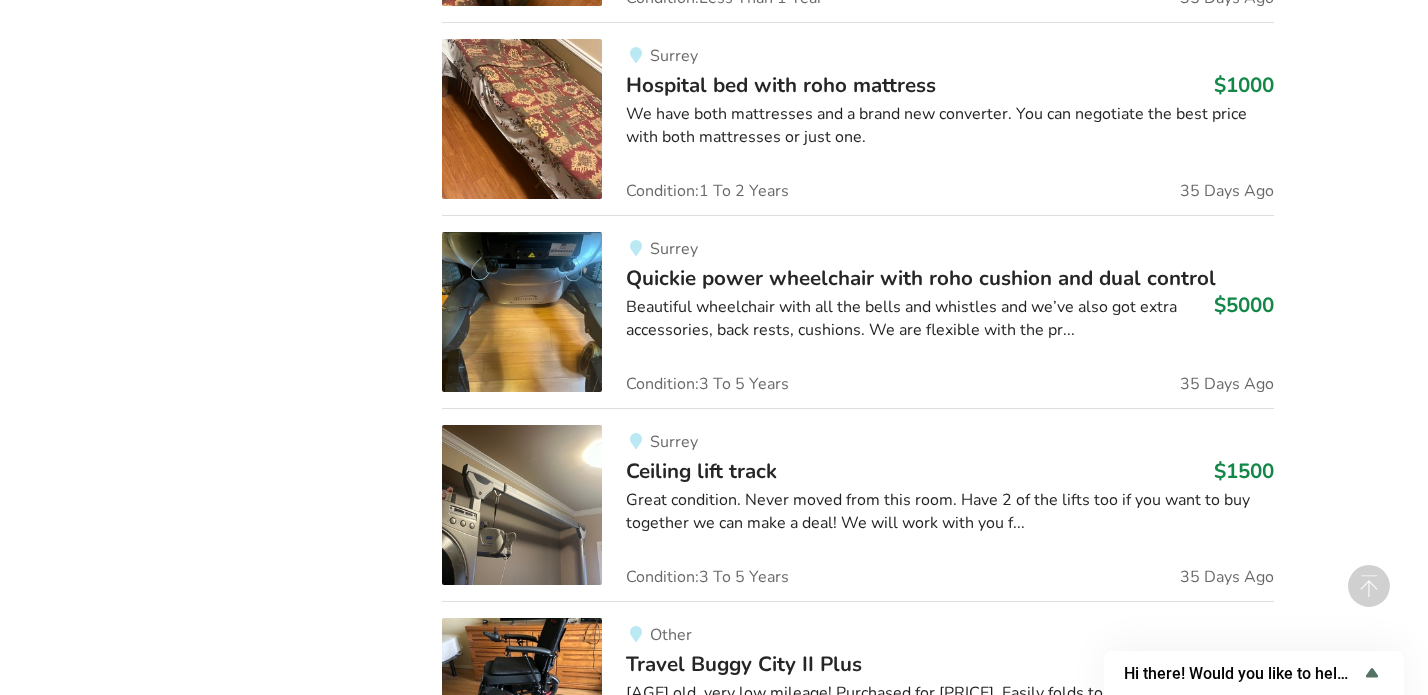 click on "Travel Buggy City II Plus" at bounding box center (744, 664) 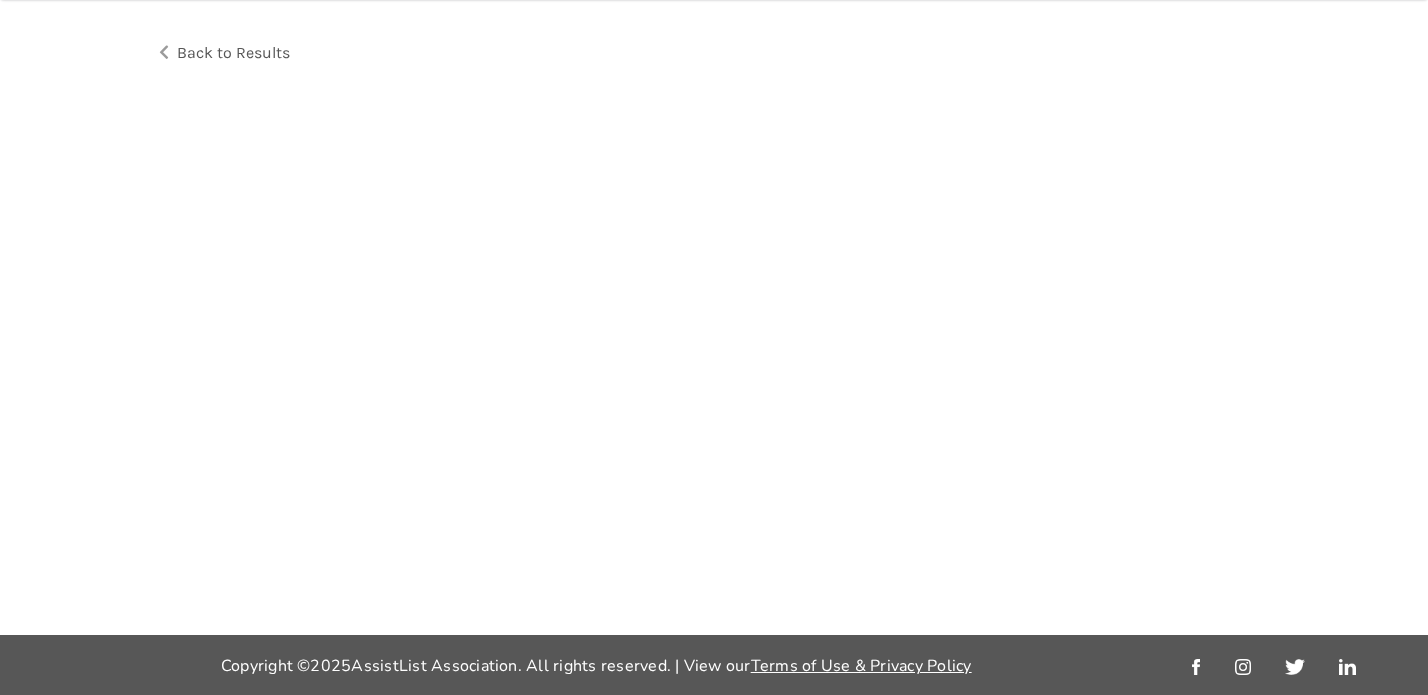 scroll, scrollTop: 0, scrollLeft: 0, axis: both 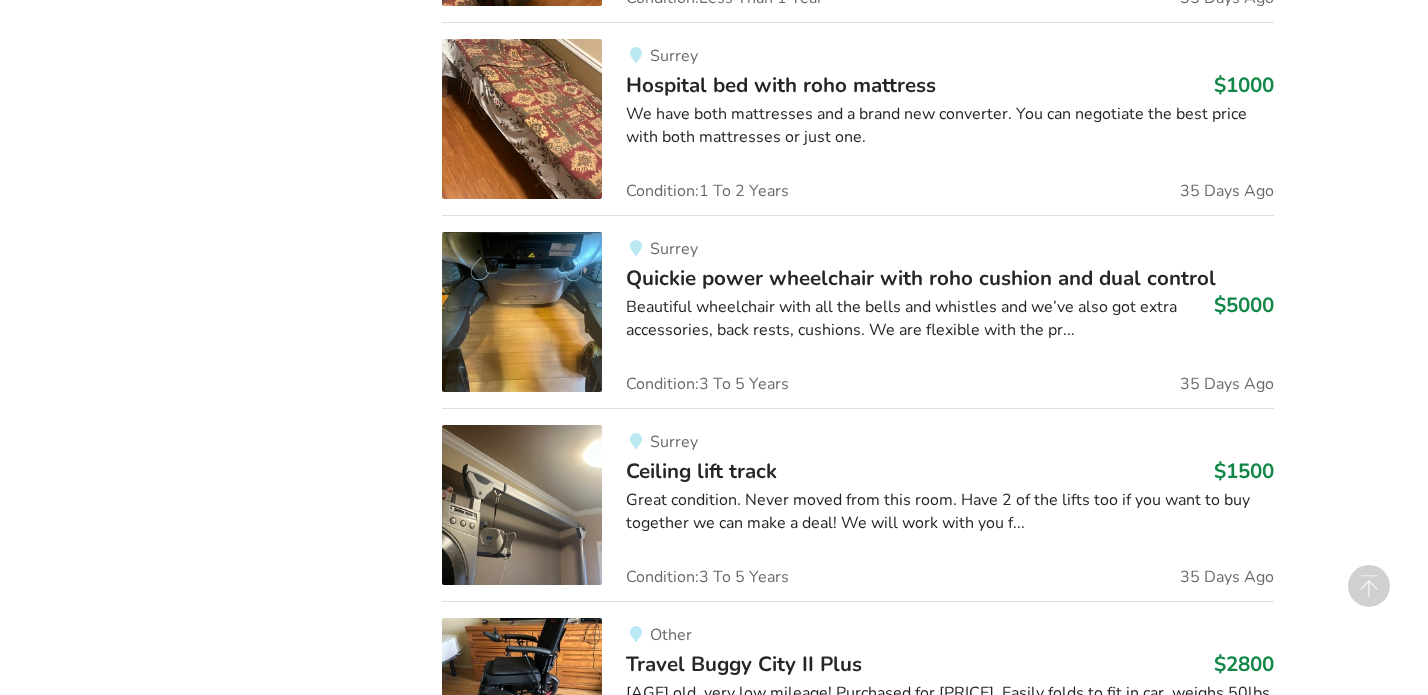 click on "Categories Bathroom Safety Bedroom Equipment Daily Living Aids Mobility Pediatric Equipment Transfer Aids Vision Aids Locations Current location or Enter your Postal Code Go Distance from  10  km 10km 25 40 55 70 85 100km Abbotsford Burnaby Chilliwack Coquitlam Delta Langley Maple Ridge Mission New Westminster Northern Interior BC North Vancouver Northwest BC Pitt Meadows Port Coquitlam Port Moody Richmond Surrey Vancouver West Vancouver White Rock Other Price Min Price Max Price Apply Conditions Brand New Less Than 1 Year 1 To 2 Years 3 To 5 Years Over 5 Years Stay connected with Assistlist" at bounding box center (283, -39613) 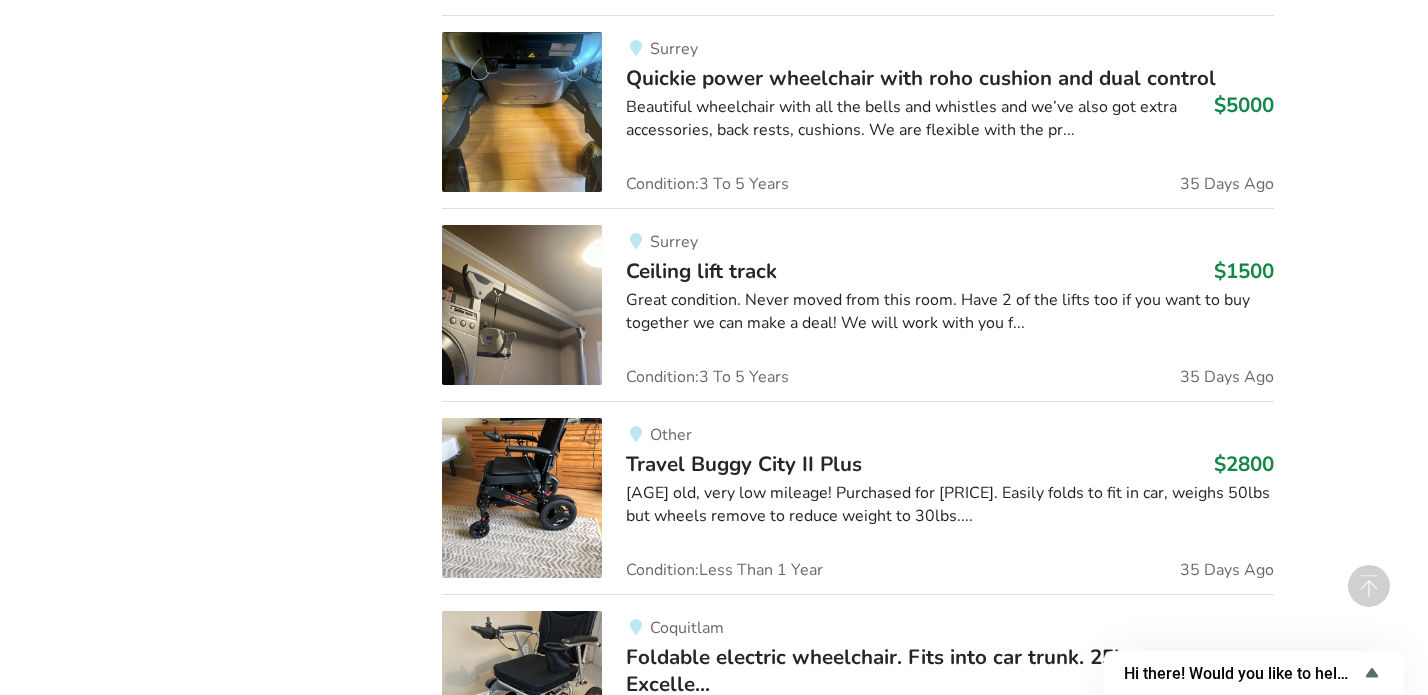 scroll, scrollTop: 81009, scrollLeft: 0, axis: vertical 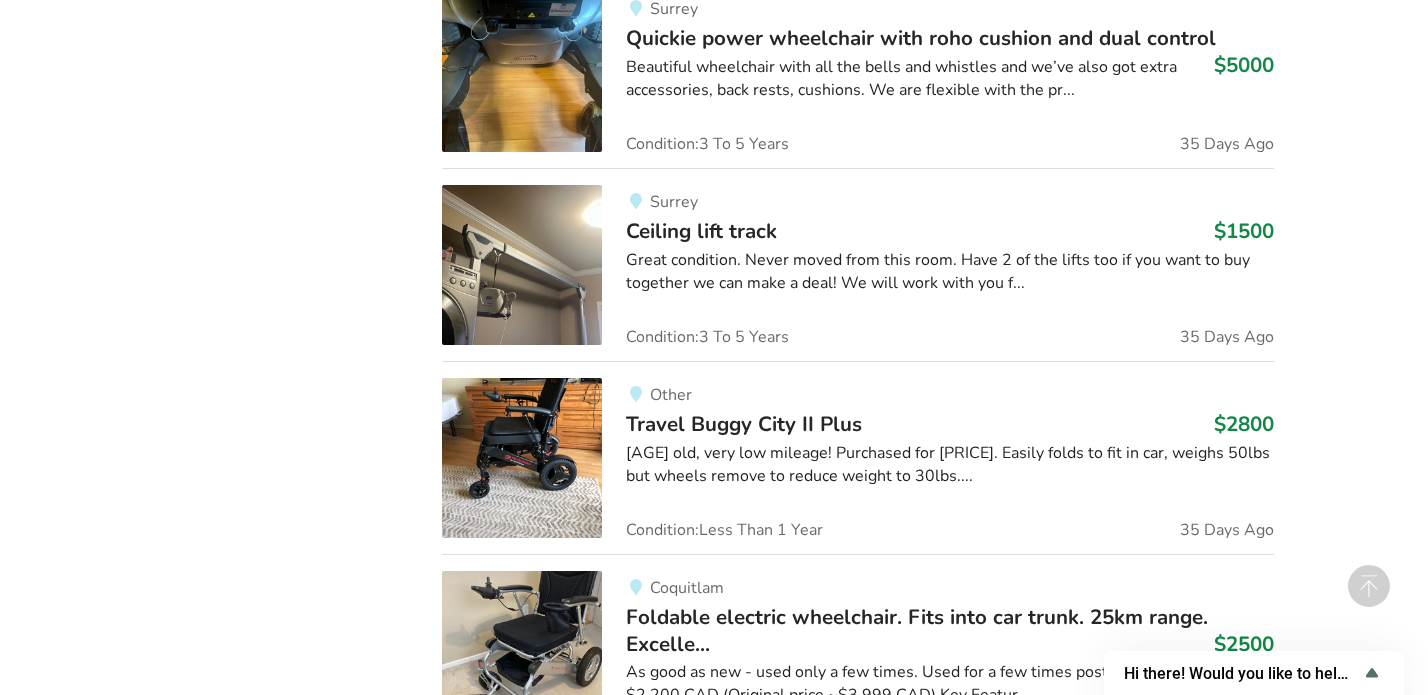 click on "Foldable electric wheelchair. Fits into car trunk. 25km range. Excelle..." at bounding box center (917, 630) 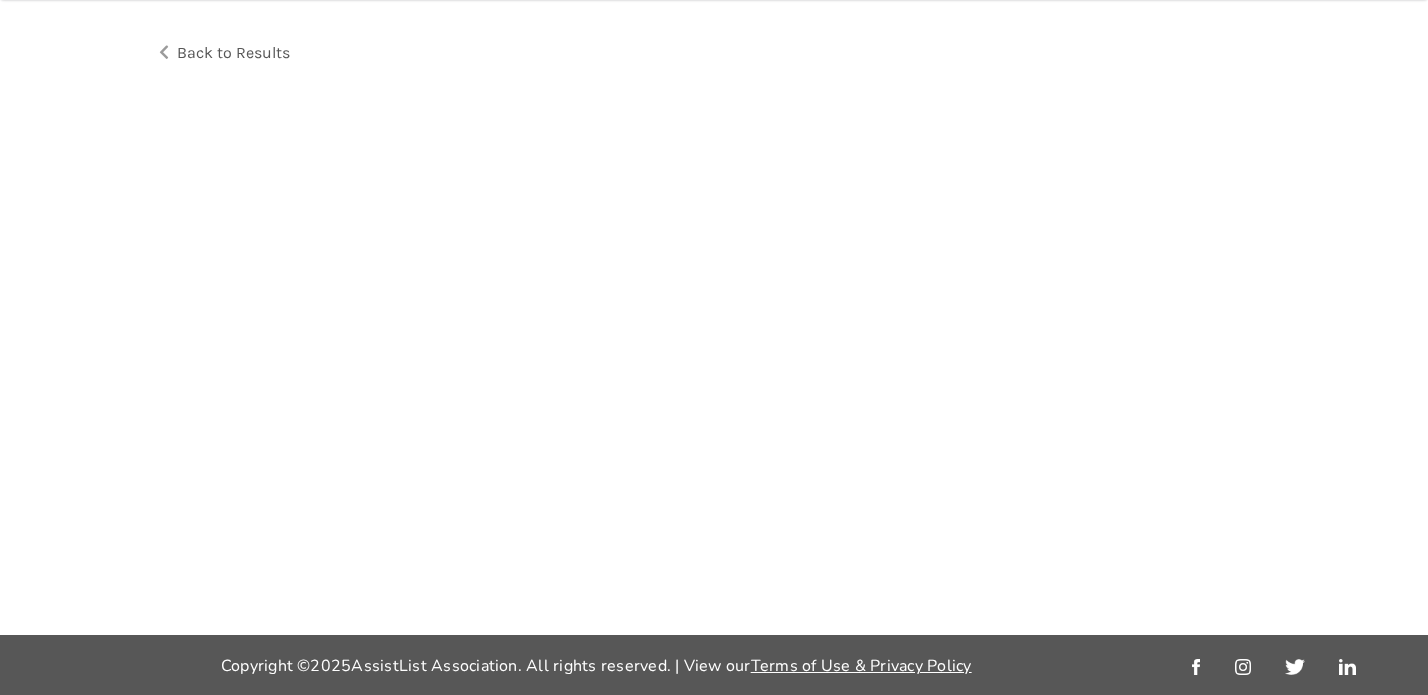 scroll, scrollTop: 0, scrollLeft: 0, axis: both 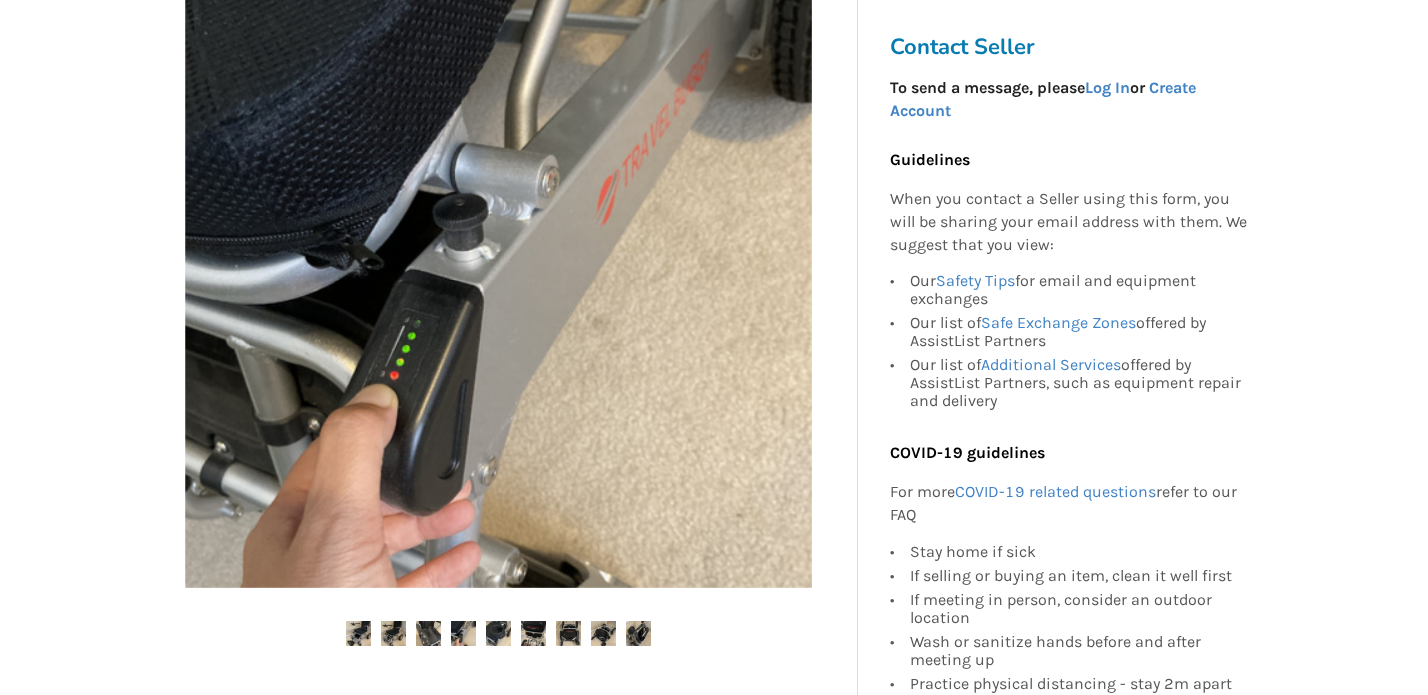 click at bounding box center [393, 633] 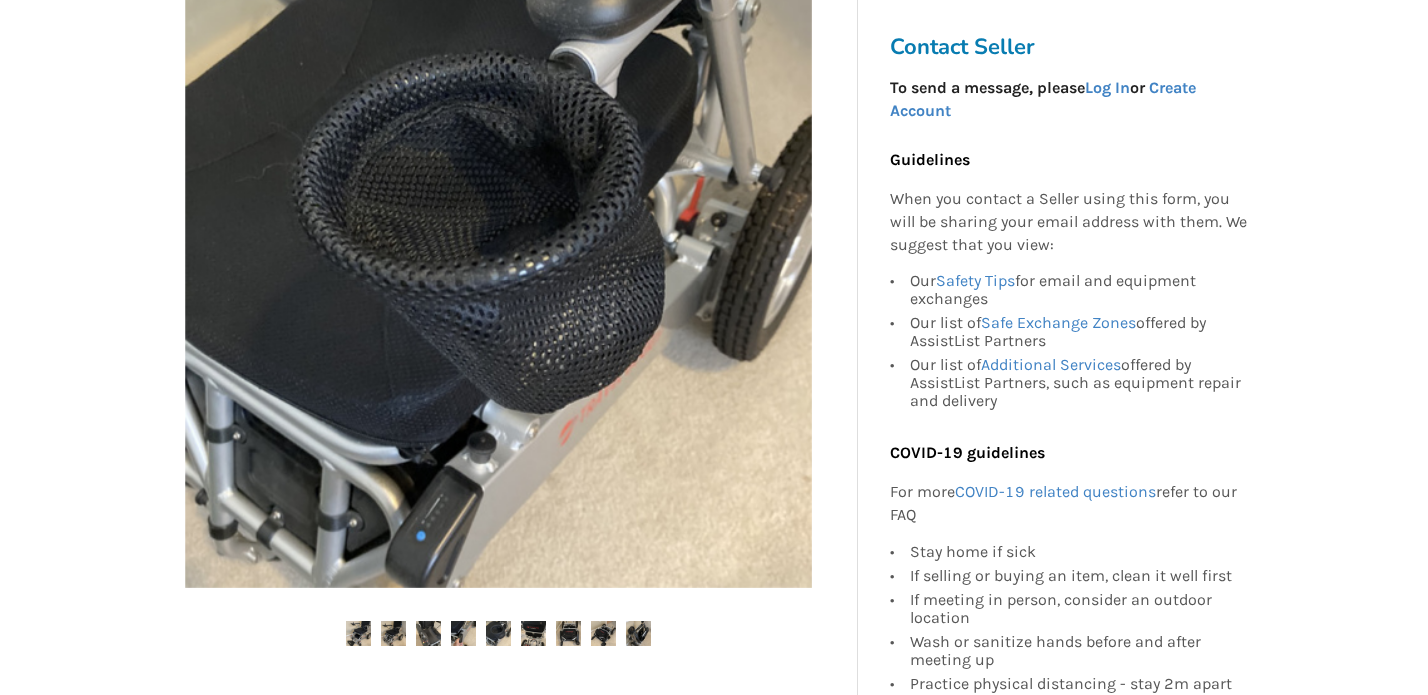 click at bounding box center (428, 633) 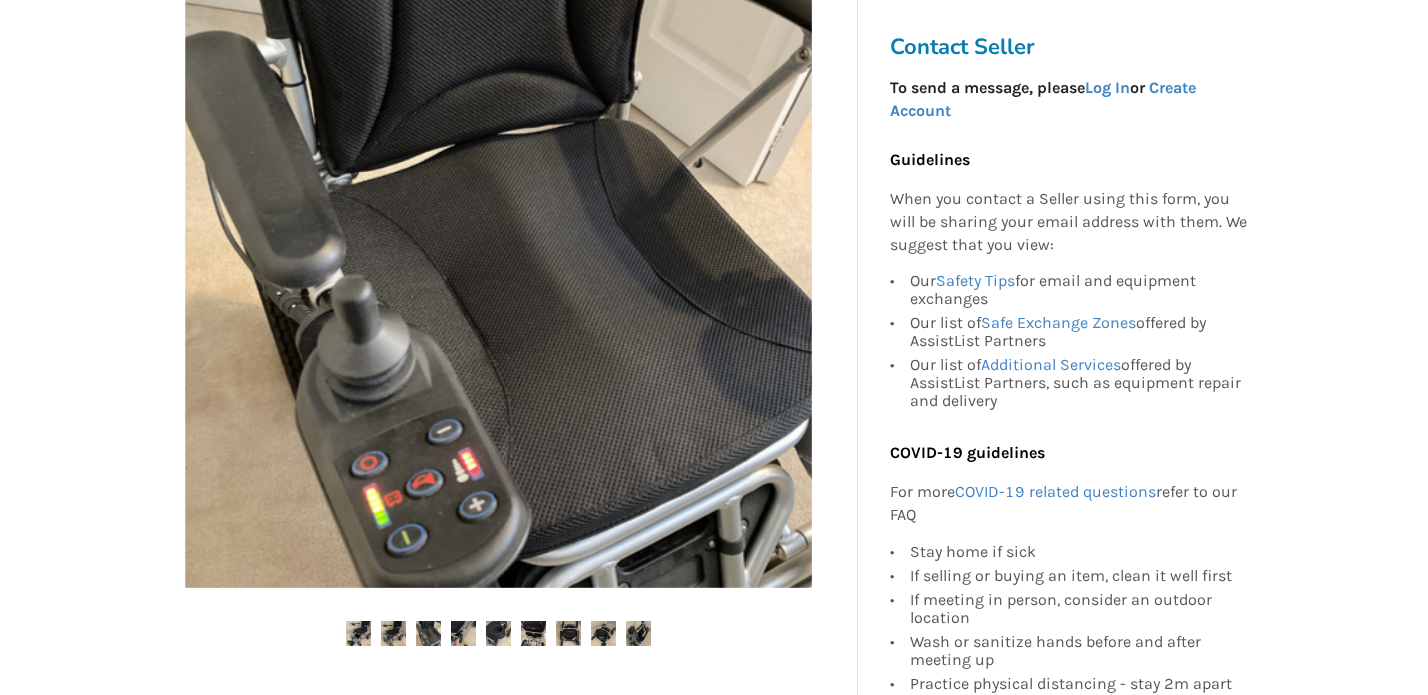 click at bounding box center (463, 633) 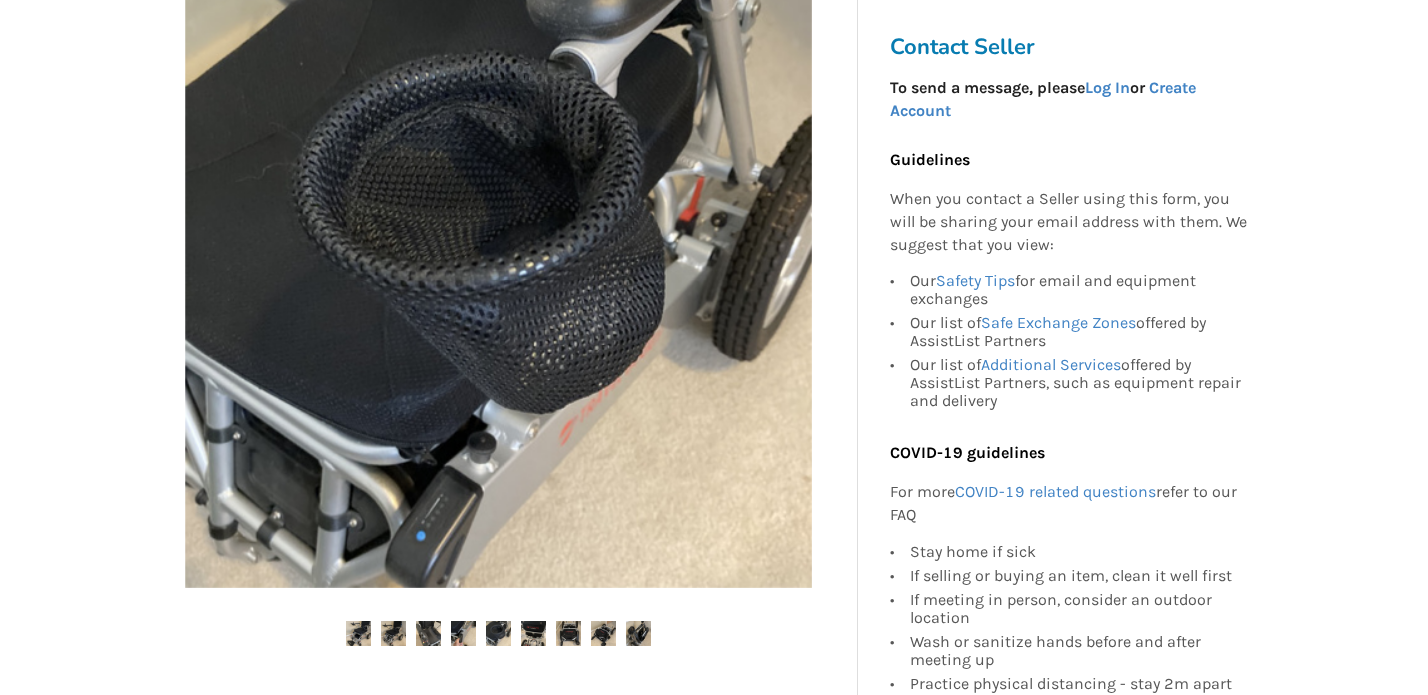 click at bounding box center [498, 633] 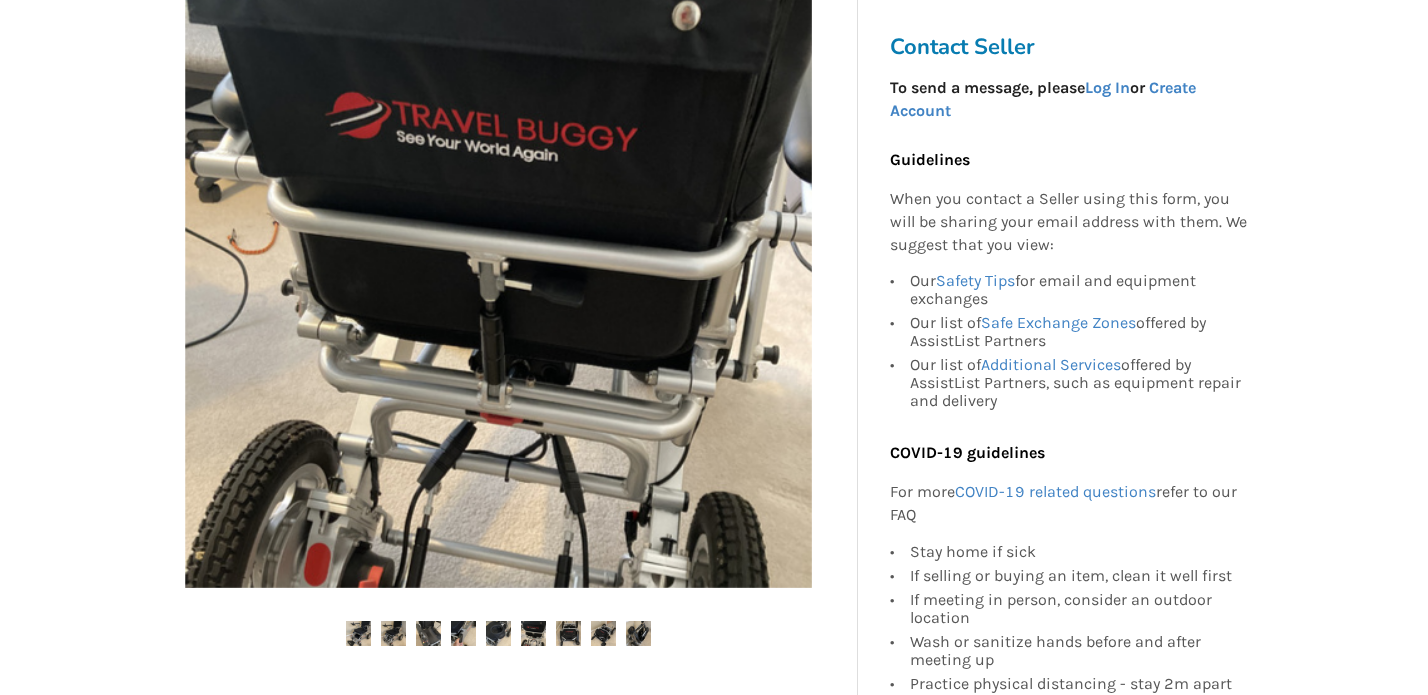 click at bounding box center (568, 633) 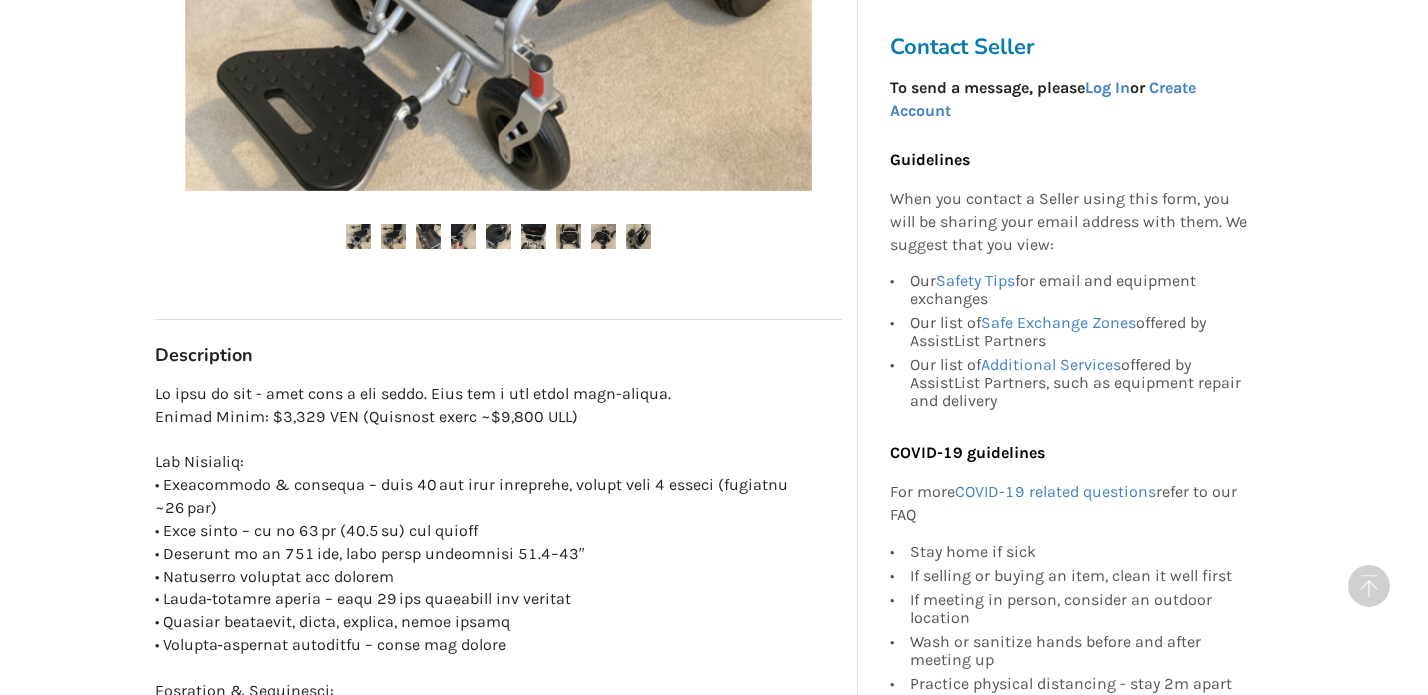 scroll, scrollTop: 905, scrollLeft: 0, axis: vertical 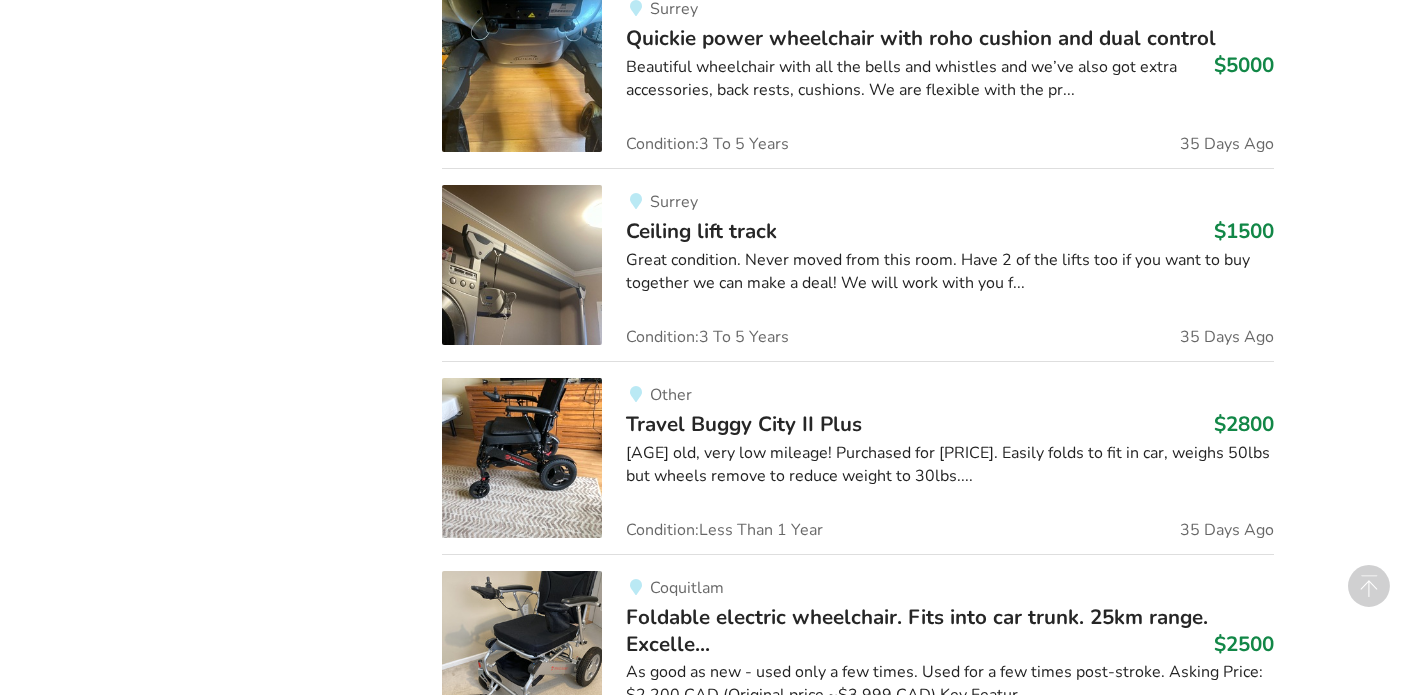 click on "Categories Bathroom Safety Bedroom Equipment Daily Living Aids Mobility Pediatric Equipment Transfer Aids Vision Aids Locations Current location or Enter your Postal Code Go Distance from  10  km 10km 25 40 55 70 85 100km Abbotsford Burnaby Chilliwack Coquitlam Delta Langley Maple Ridge Mission New Westminster Northern Interior BC North Vancouver Northwest BC Pitt Meadows Port Coquitlam Port Moody Richmond Surrey Vancouver West Vancouver White Rock Other Price Min Price Max Price Apply Conditions Brand New Less Than 1 Year 1 To 2 Years 3 To 5 Years Over 5 Years Stay connected with Assistlist" at bounding box center [283, -38774] 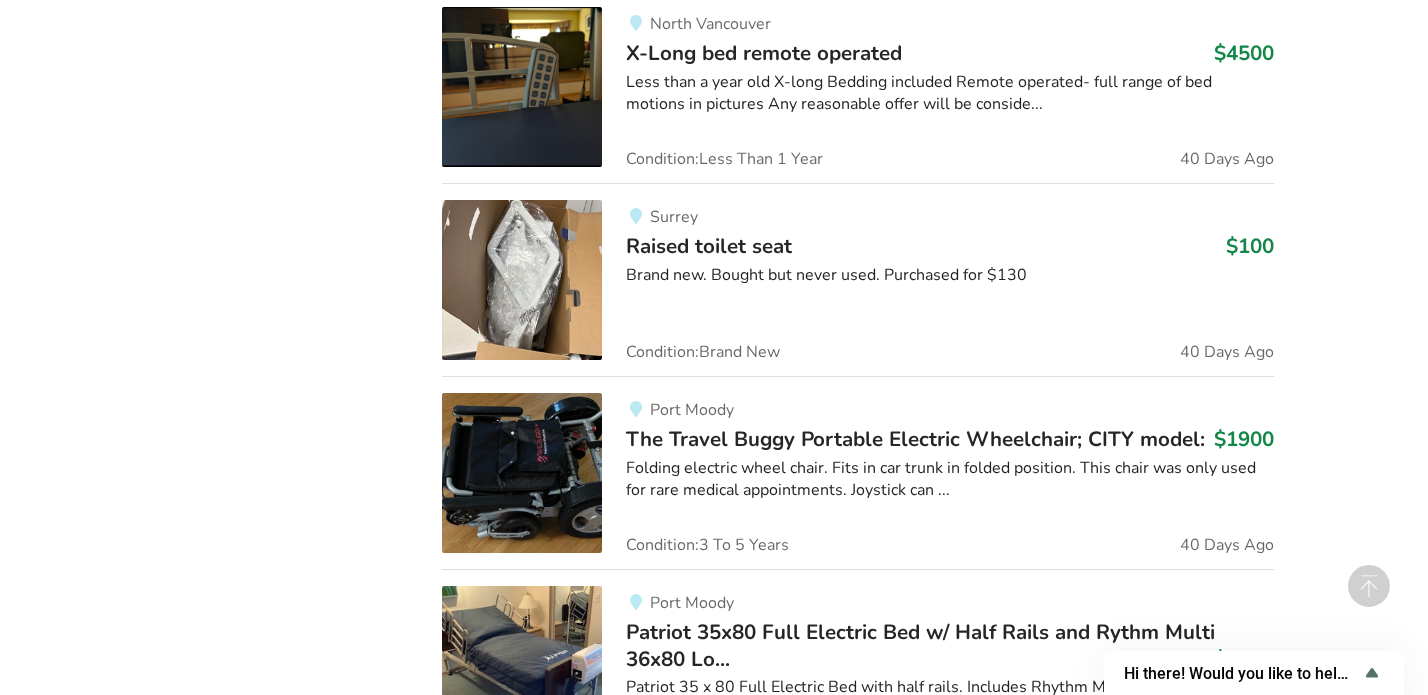 scroll, scrollTop: 85689, scrollLeft: 0, axis: vertical 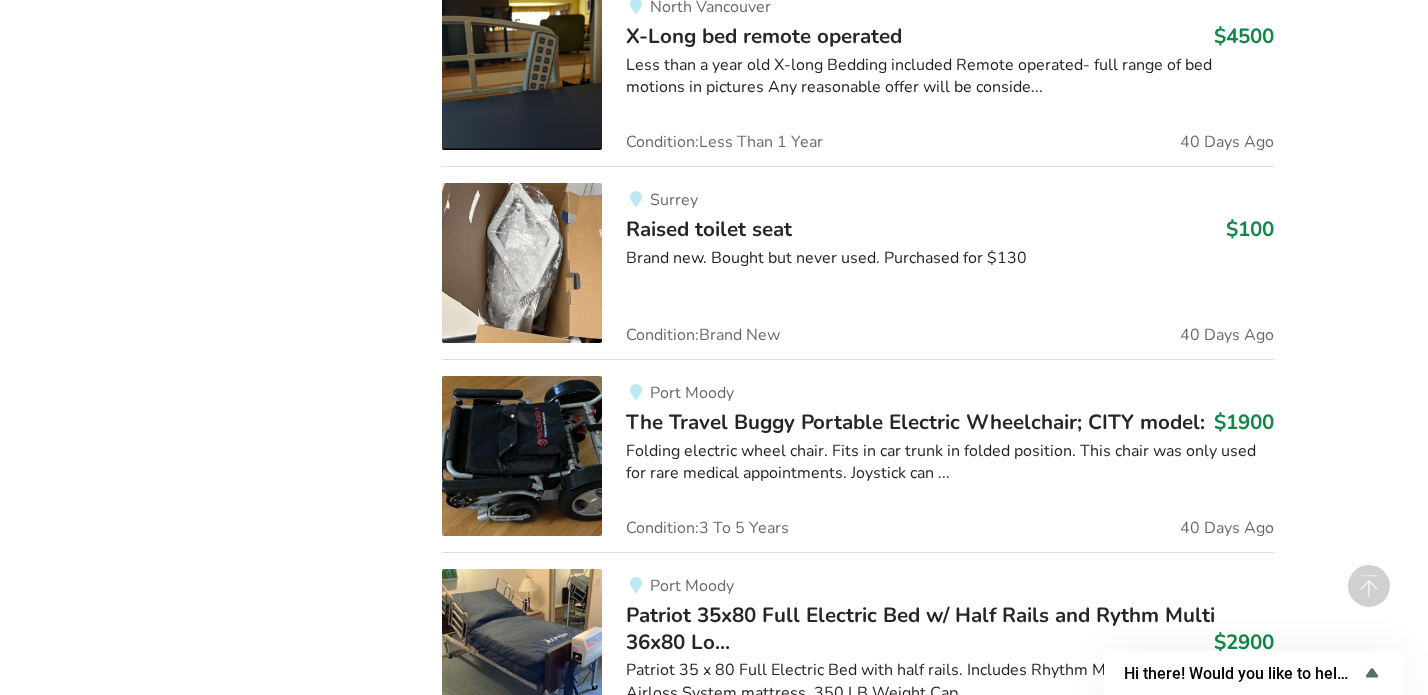 click on "The Travel Buggy Portable Electric Wheelchair; CITY model:" at bounding box center (915, 422) 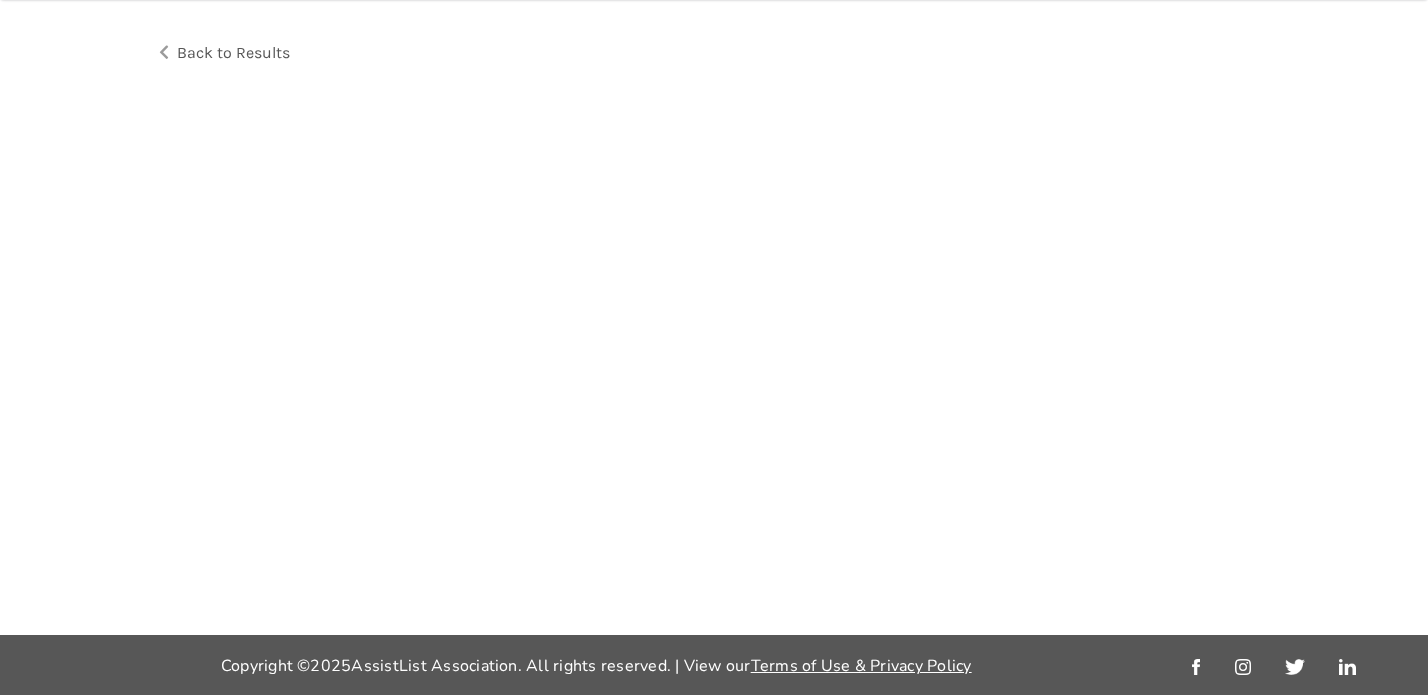 scroll, scrollTop: 0, scrollLeft: 0, axis: both 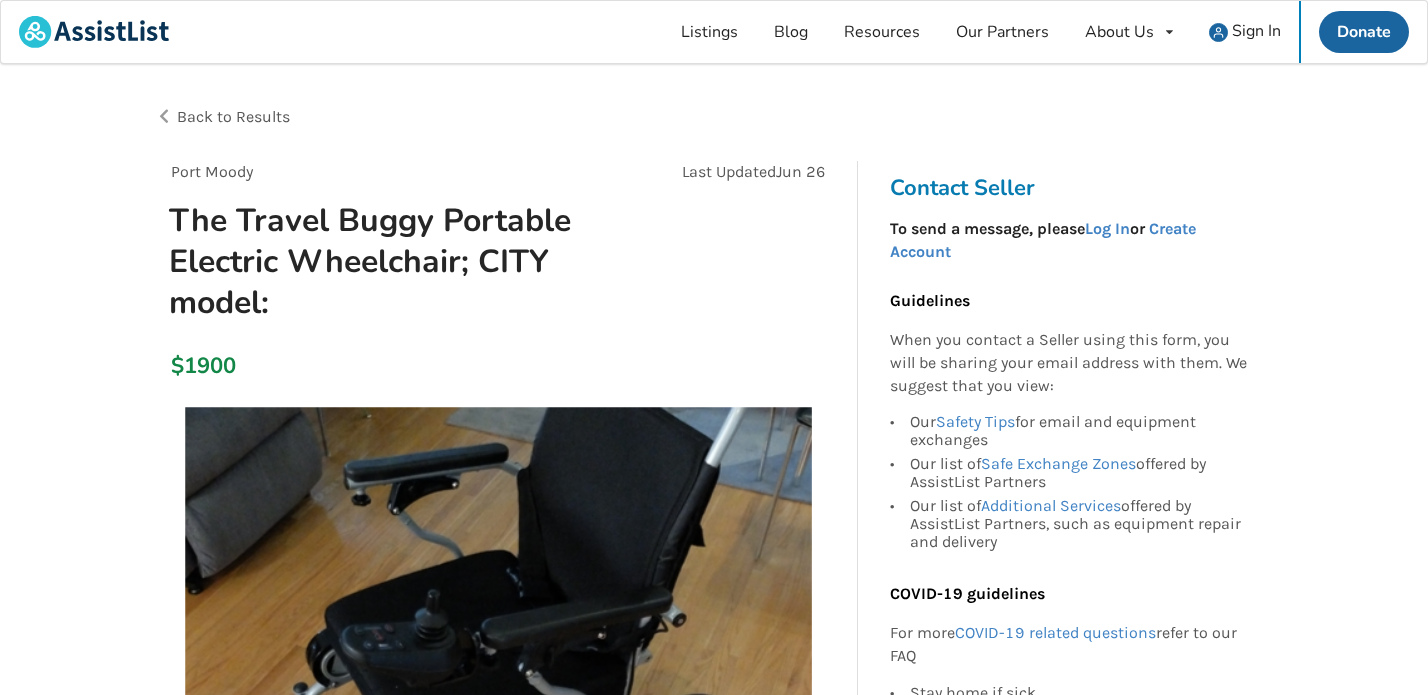 click on "Back to Results" at bounding box center [435, 117] 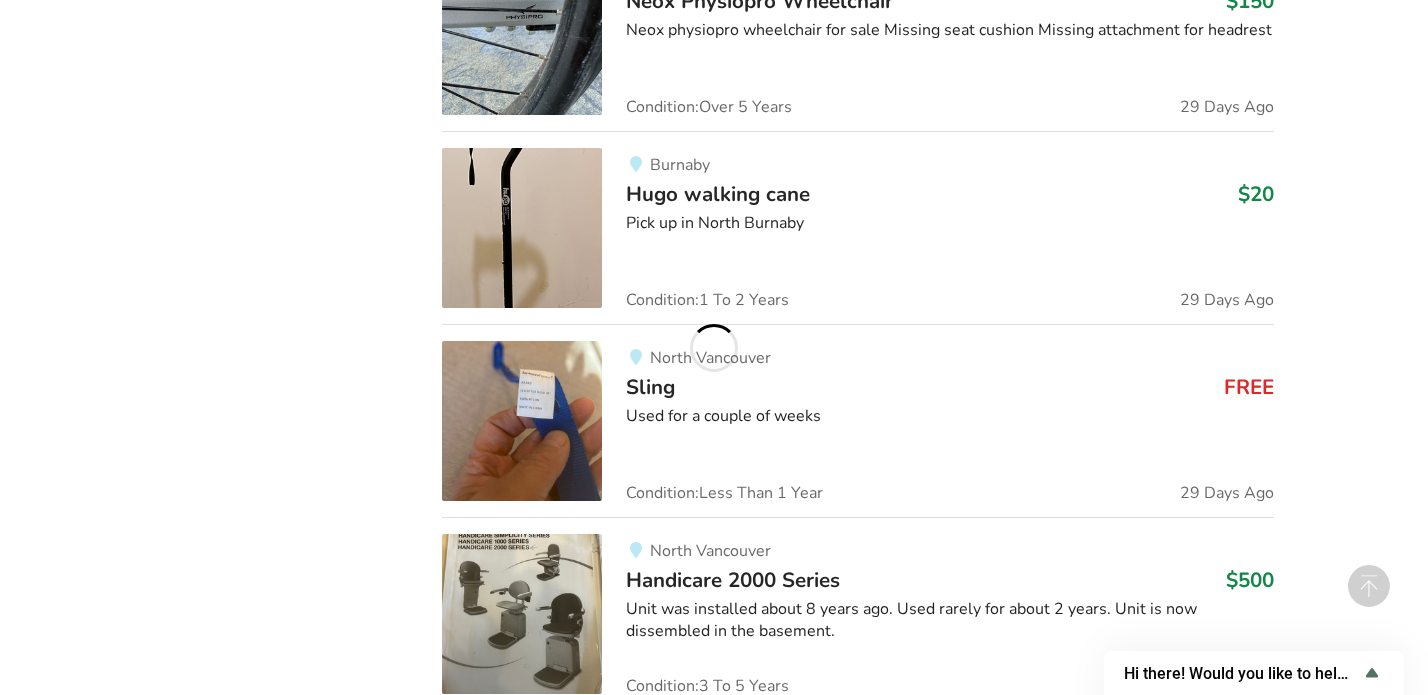 scroll, scrollTop: 72885, scrollLeft: 0, axis: vertical 